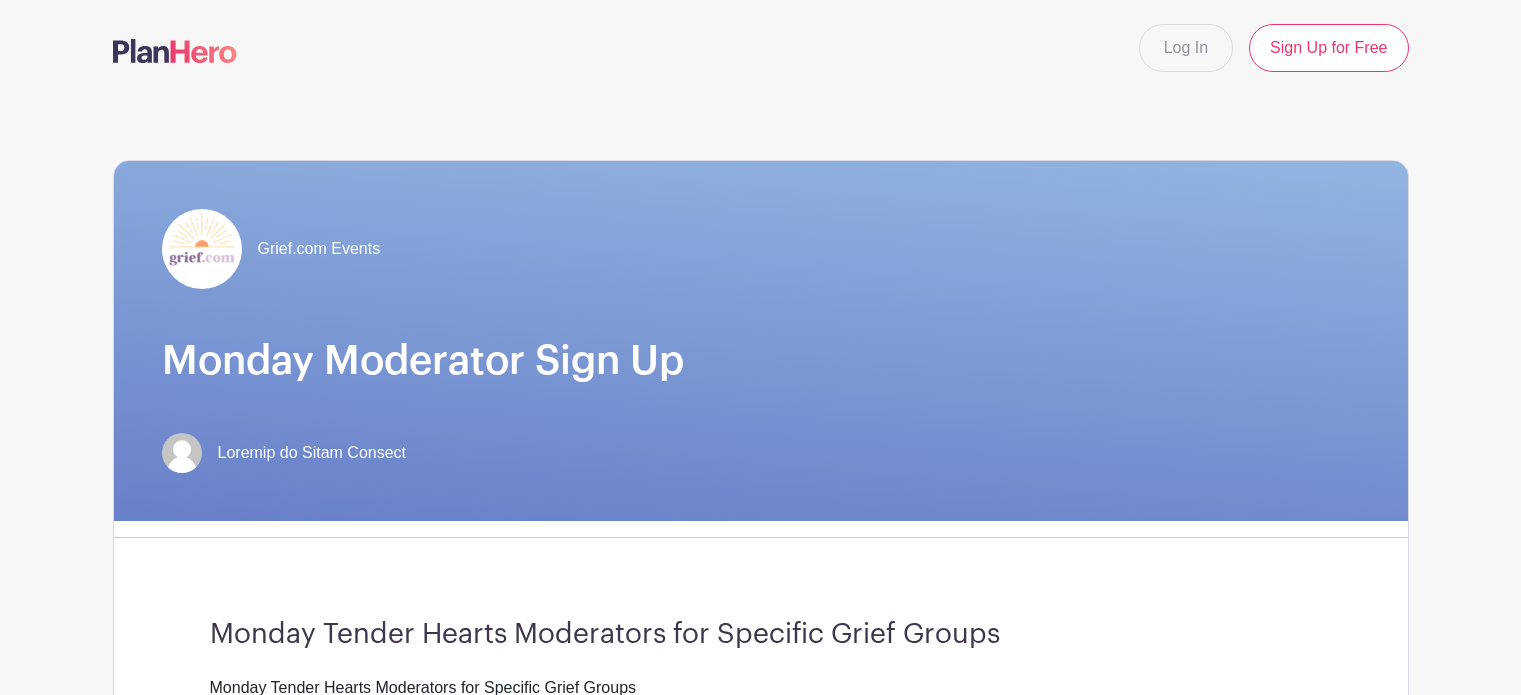 scroll, scrollTop: 0, scrollLeft: 0, axis: both 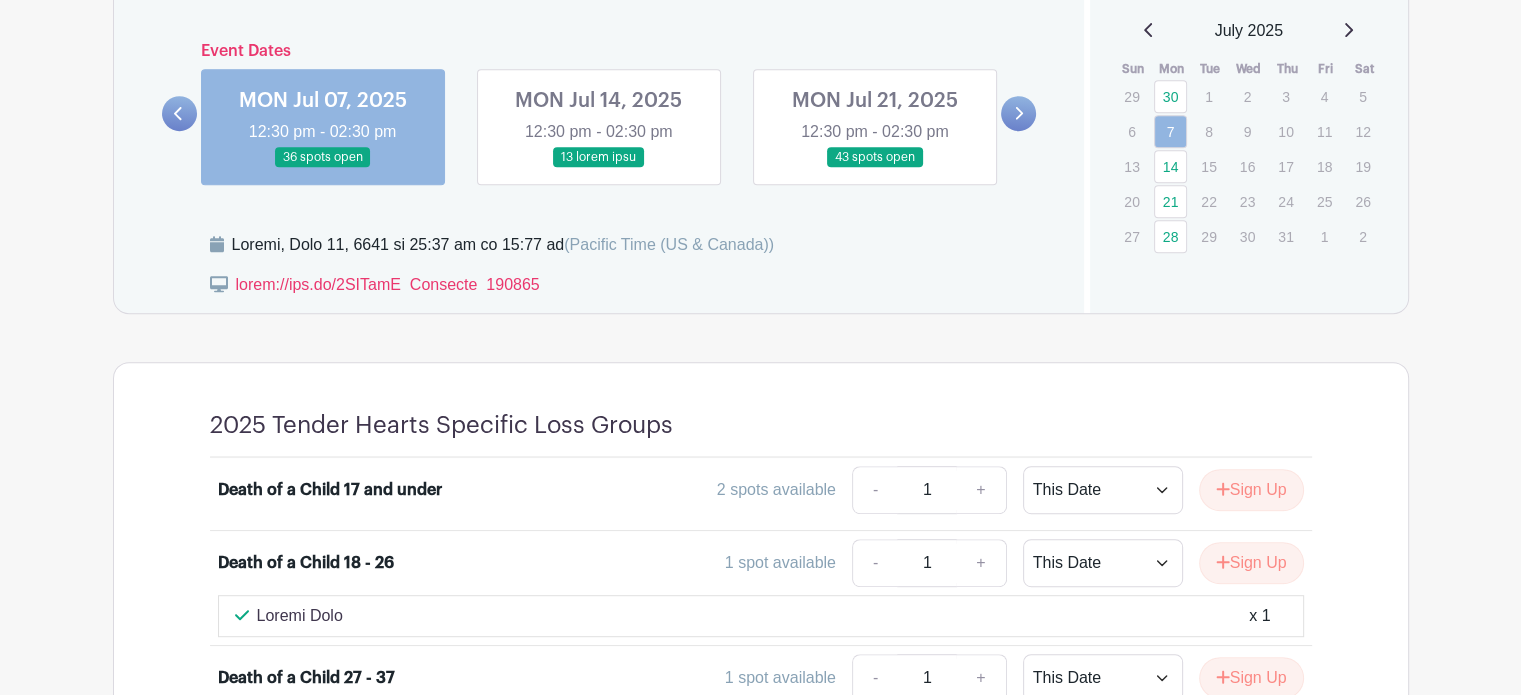 click at bounding box center [323, 168] 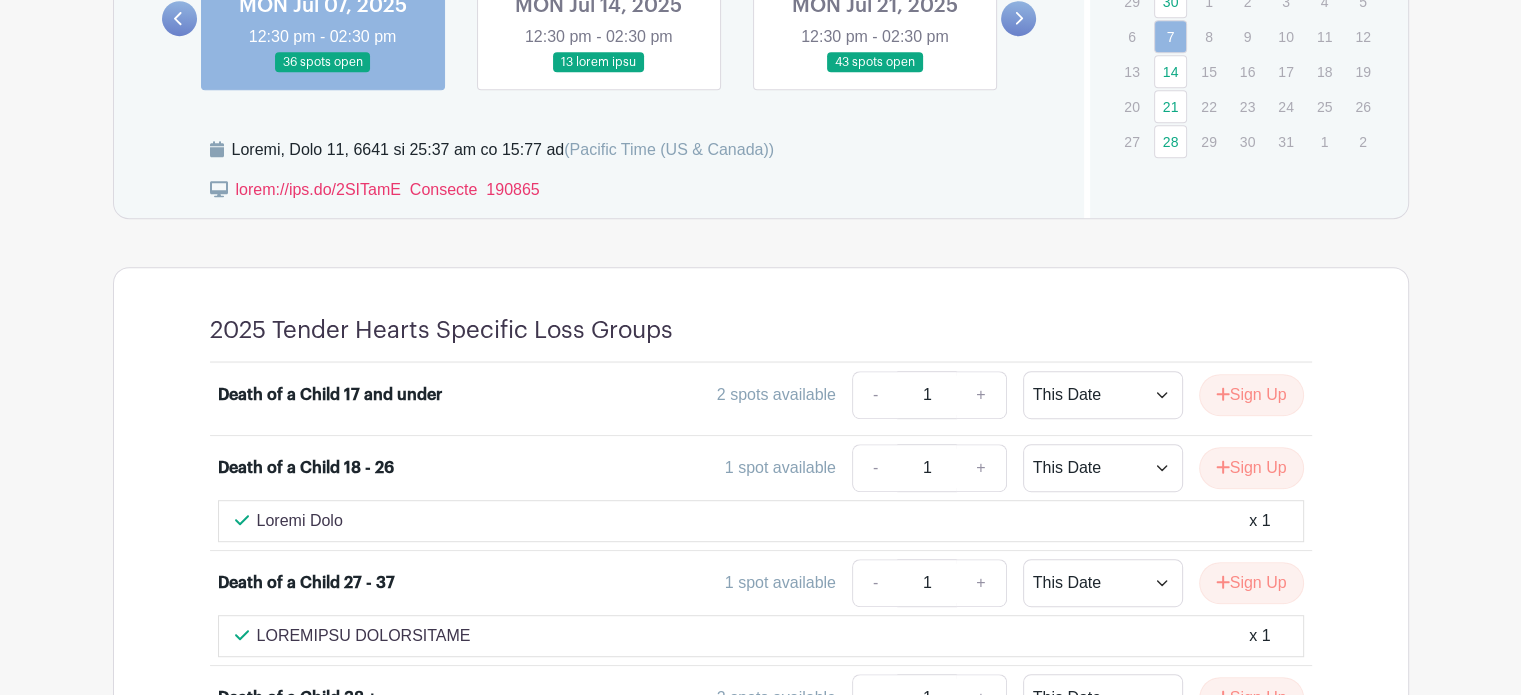 scroll, scrollTop: 1100, scrollLeft: 0, axis: vertical 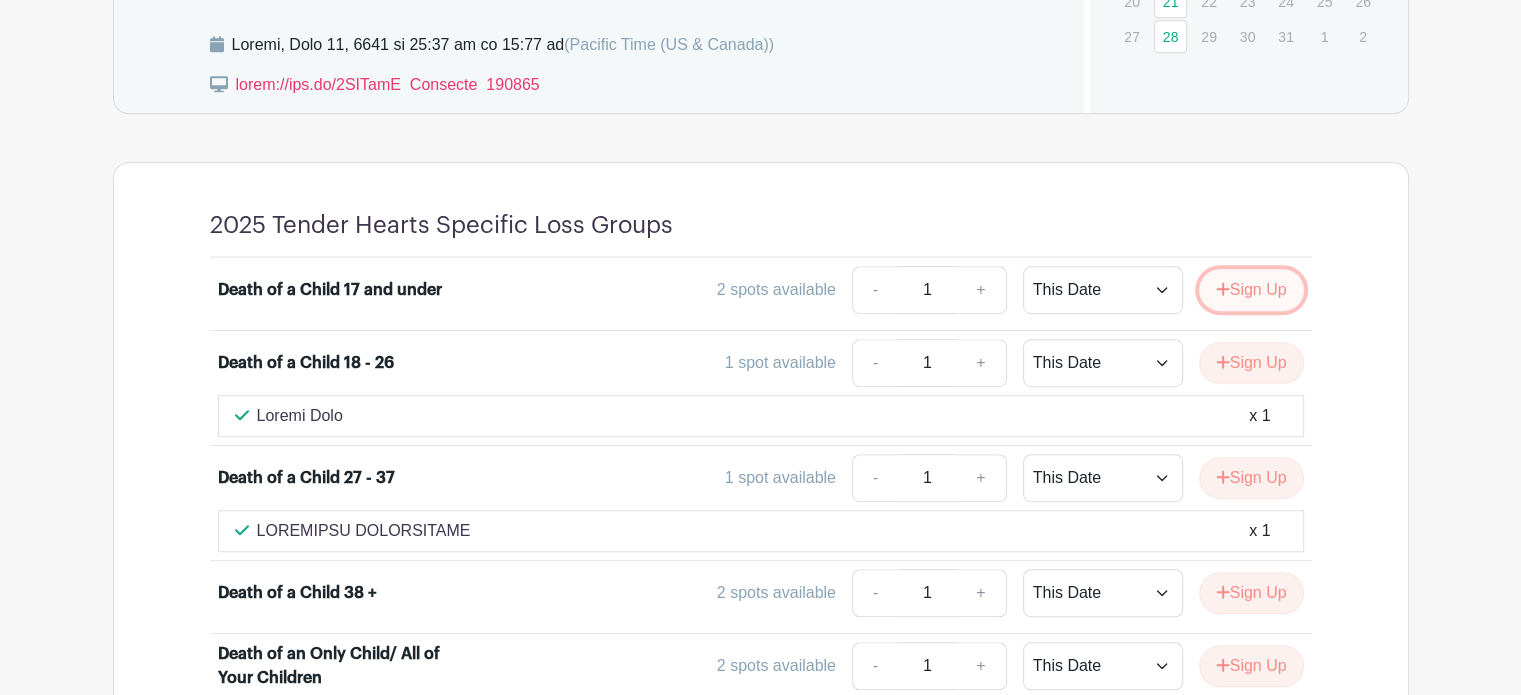 click on "Sign Up" at bounding box center (1251, 290) 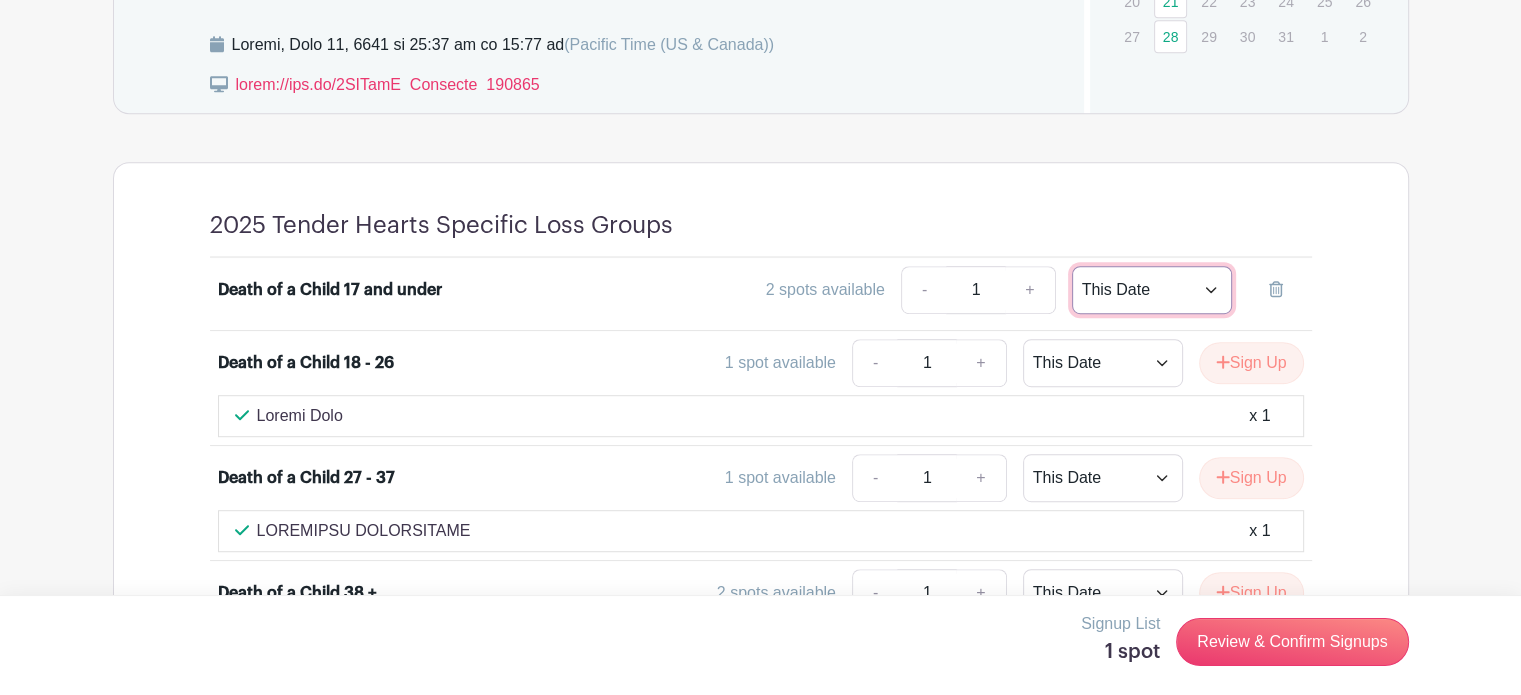 click on "This Date
Select Dates" at bounding box center (1152, 290) 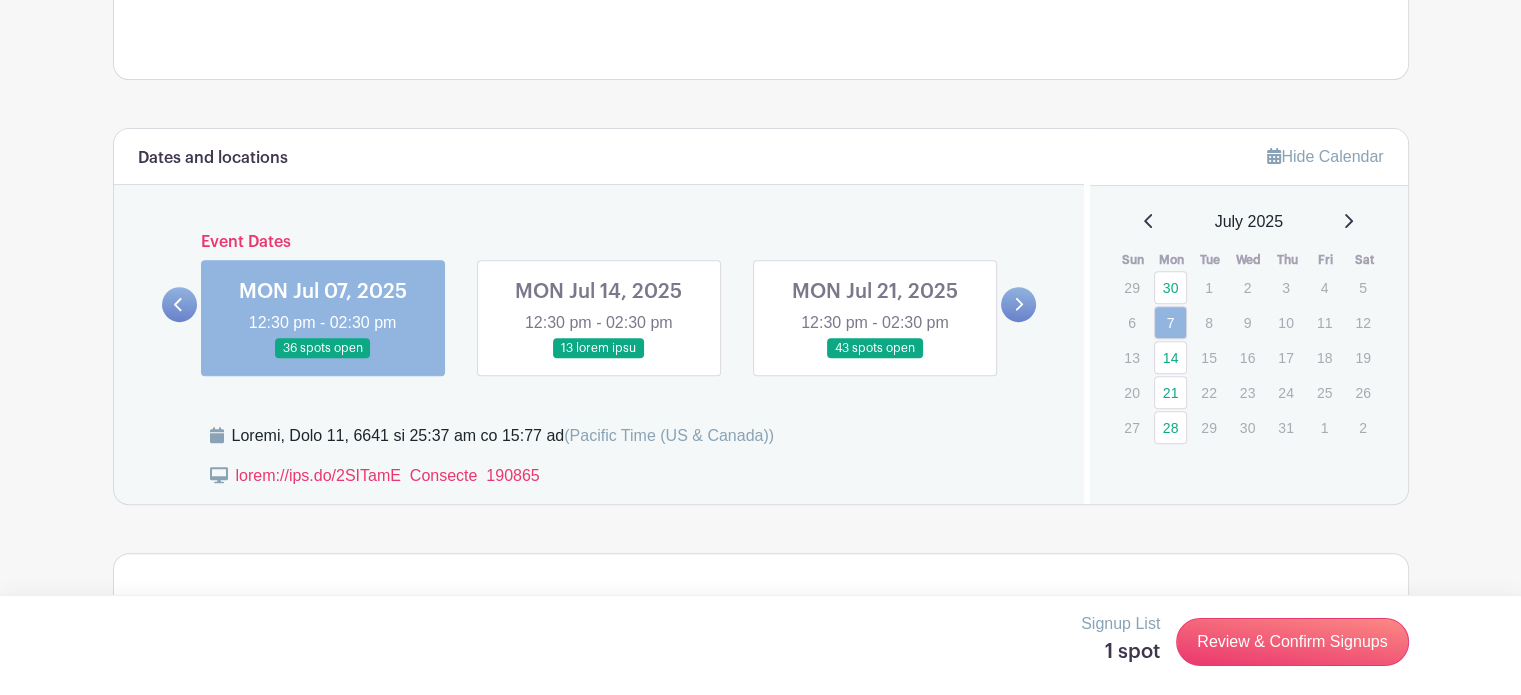 scroll, scrollTop: 700, scrollLeft: 0, axis: vertical 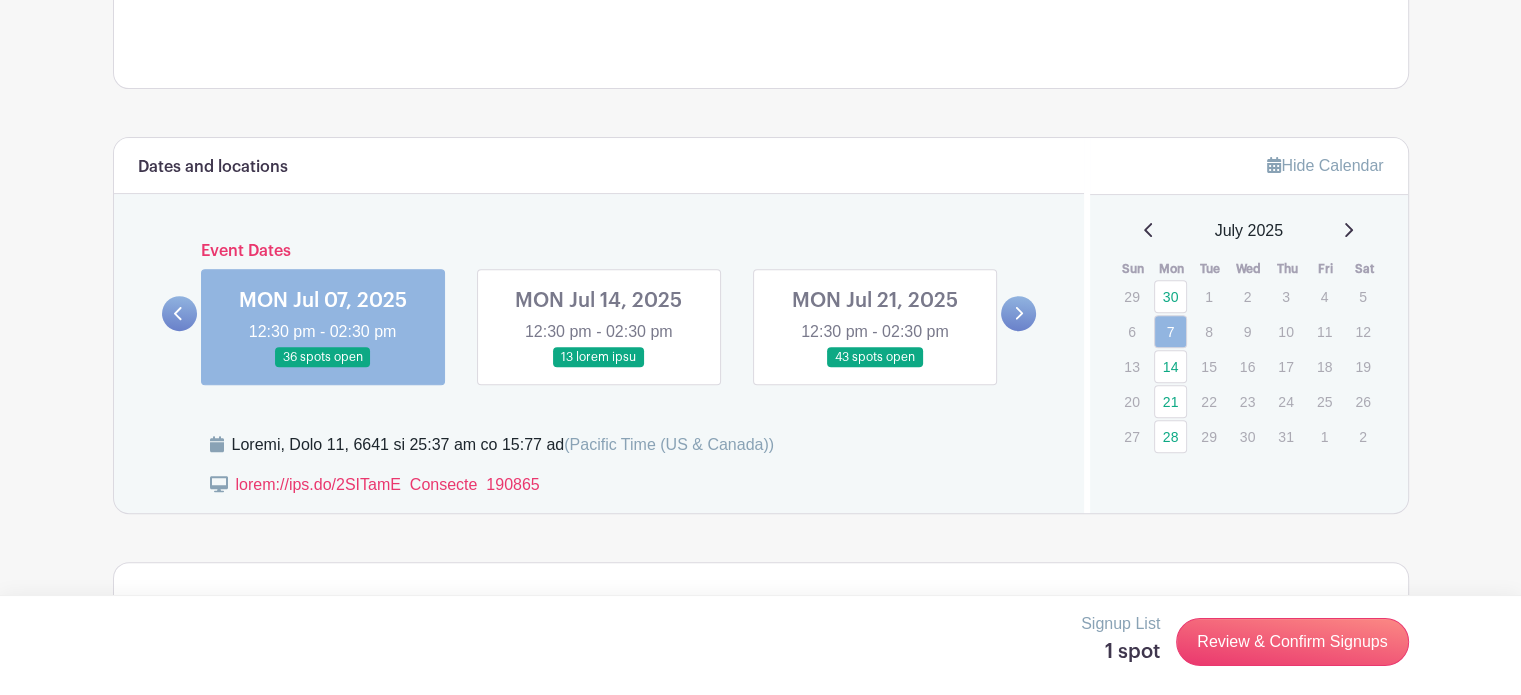 click at bounding box center [599, 368] 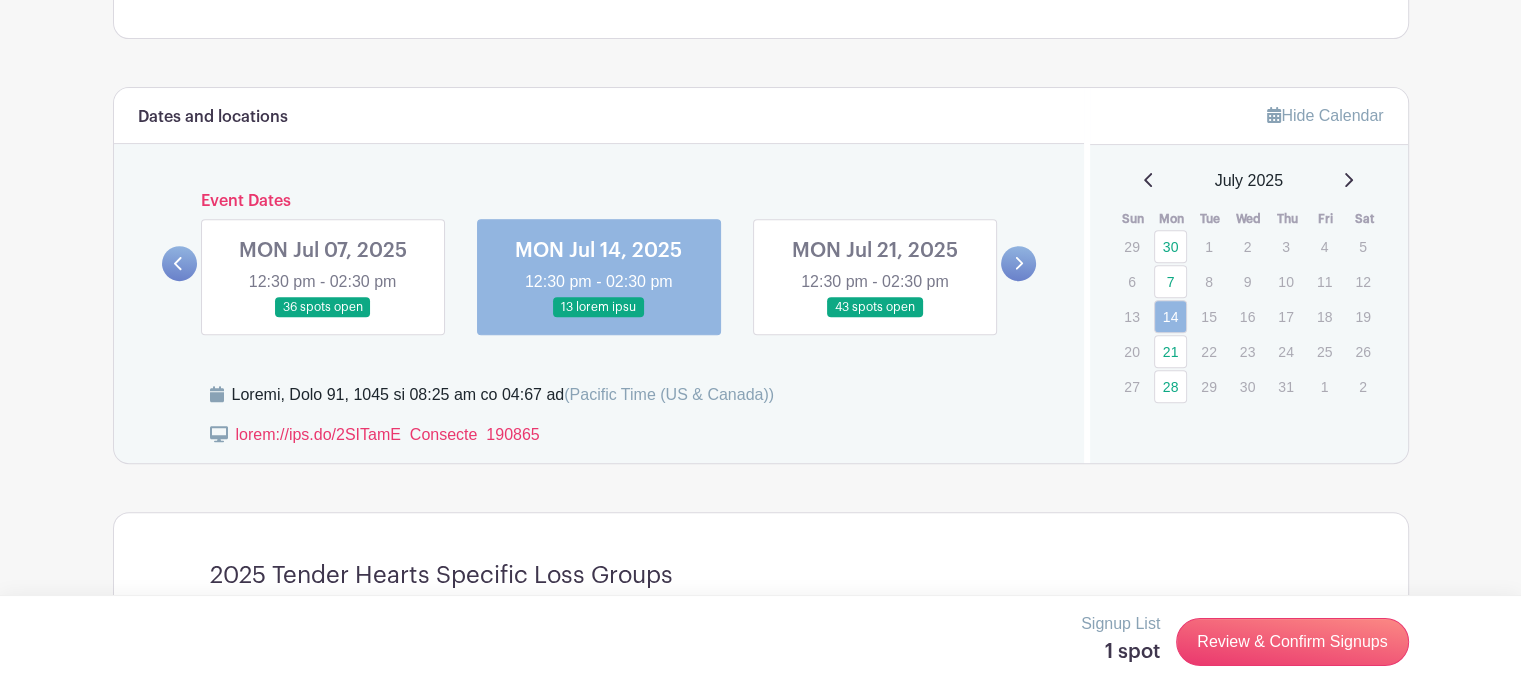 scroll, scrollTop: 600, scrollLeft: 0, axis: vertical 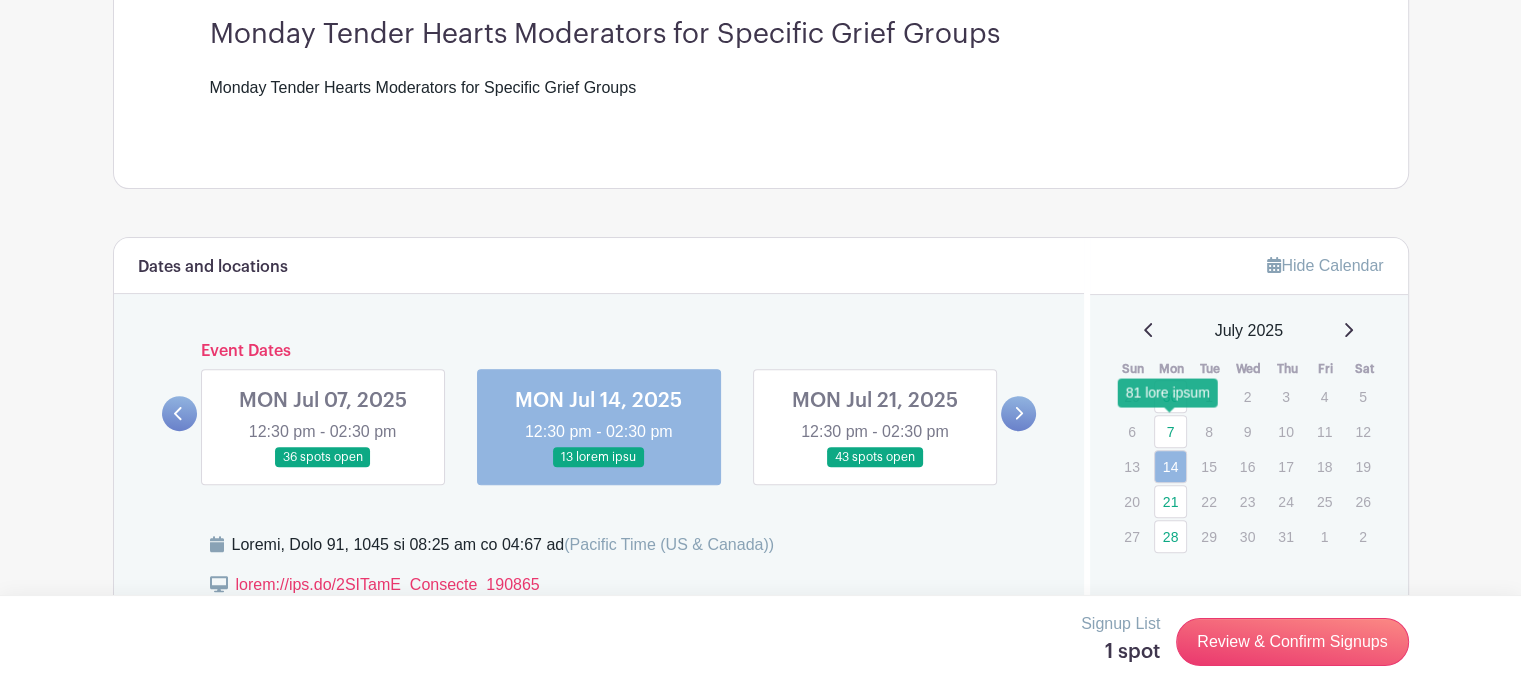 click on "7" at bounding box center [1170, 431] 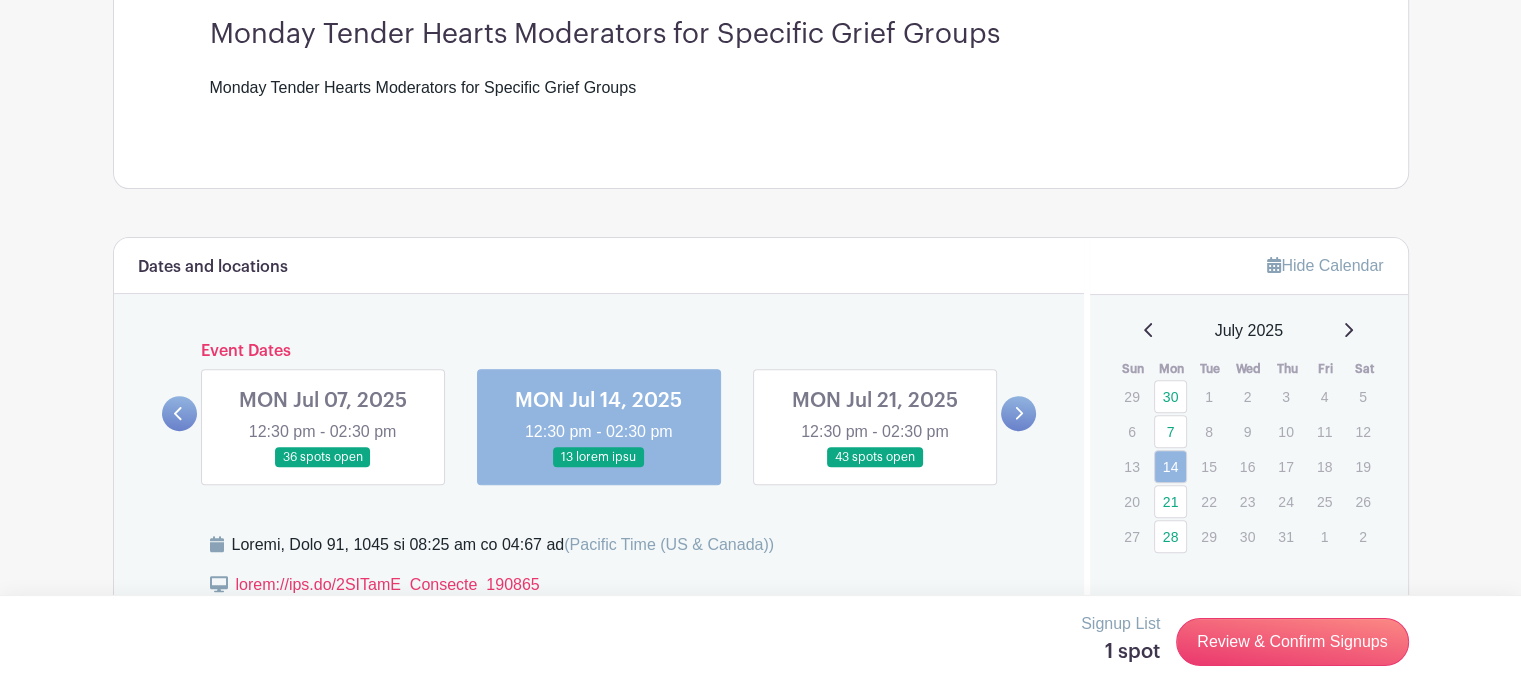 click at bounding box center (323, 468) 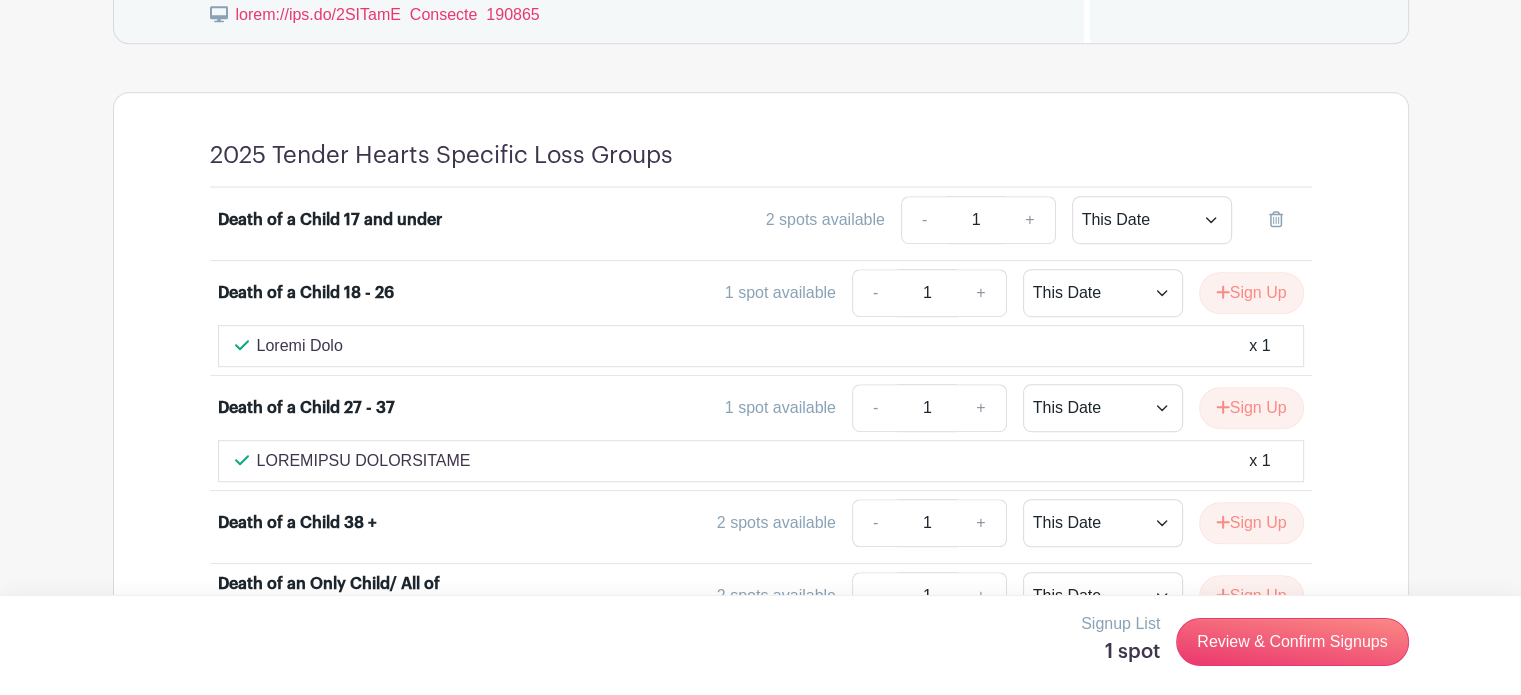 scroll, scrollTop: 1200, scrollLeft: 0, axis: vertical 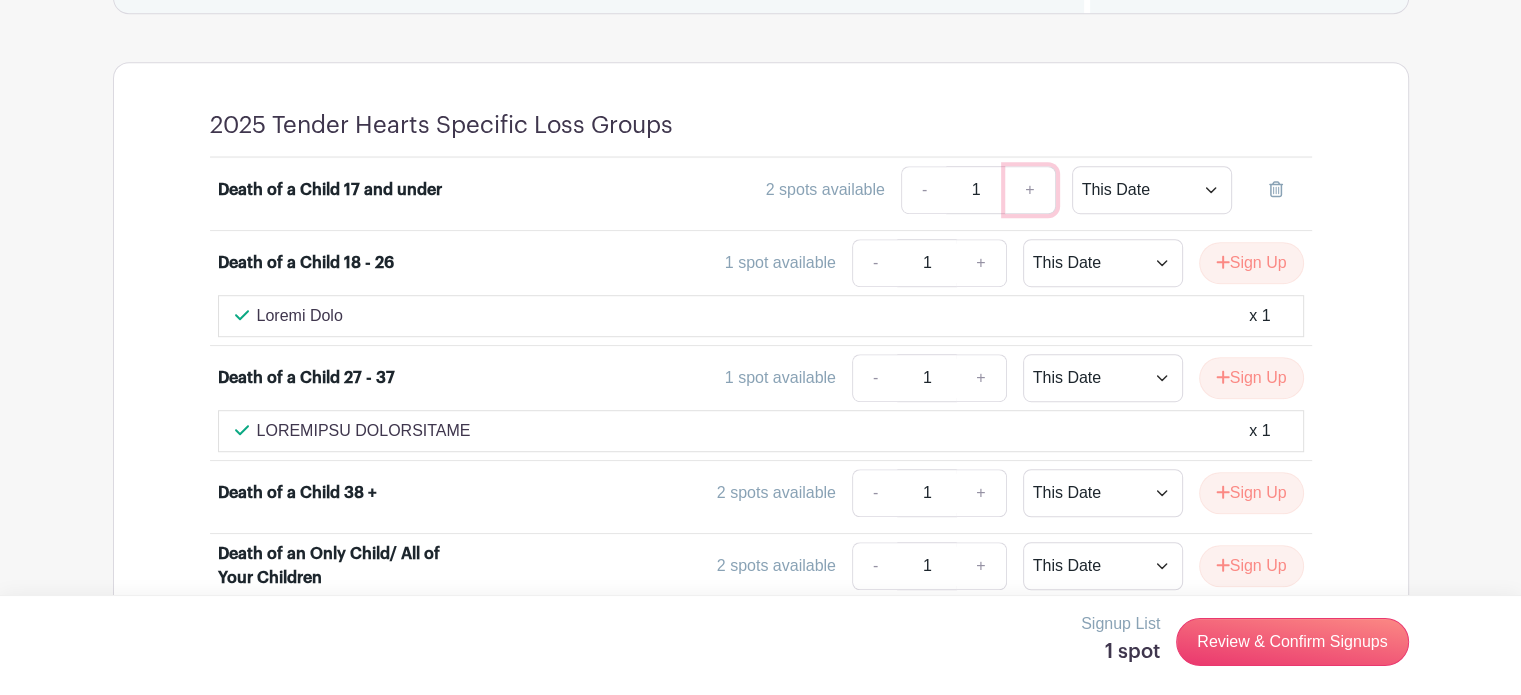 click on "+" at bounding box center (1030, 190) 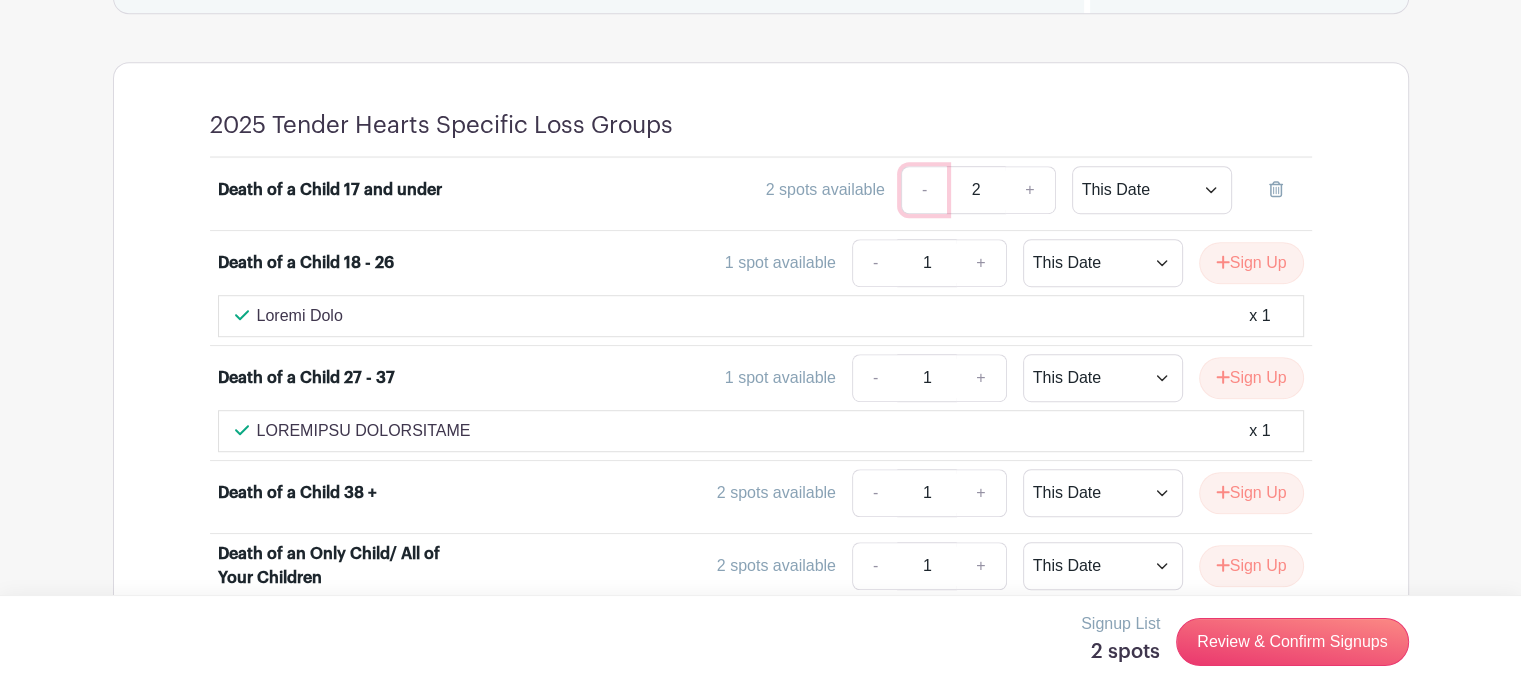 click on "-" at bounding box center (924, 190) 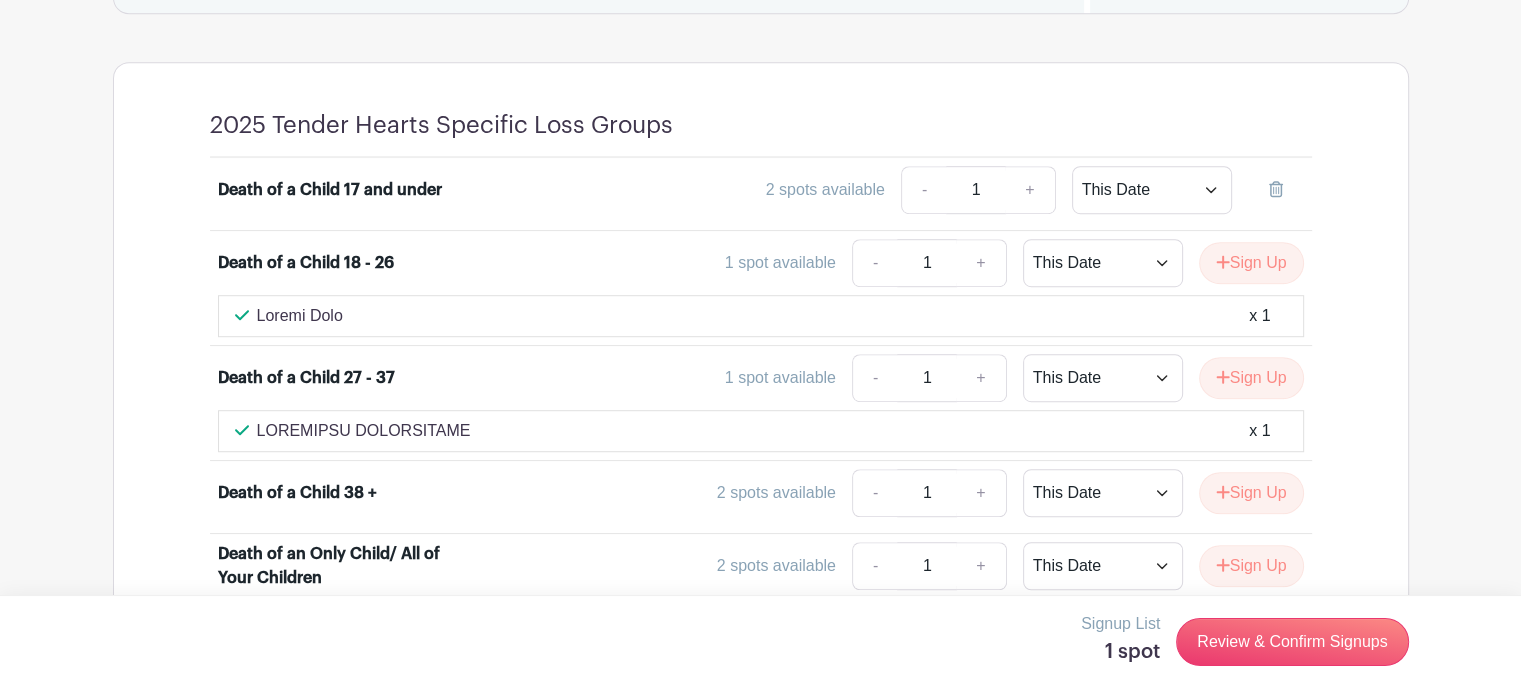 click on "2 spots available" at bounding box center (825, 190) 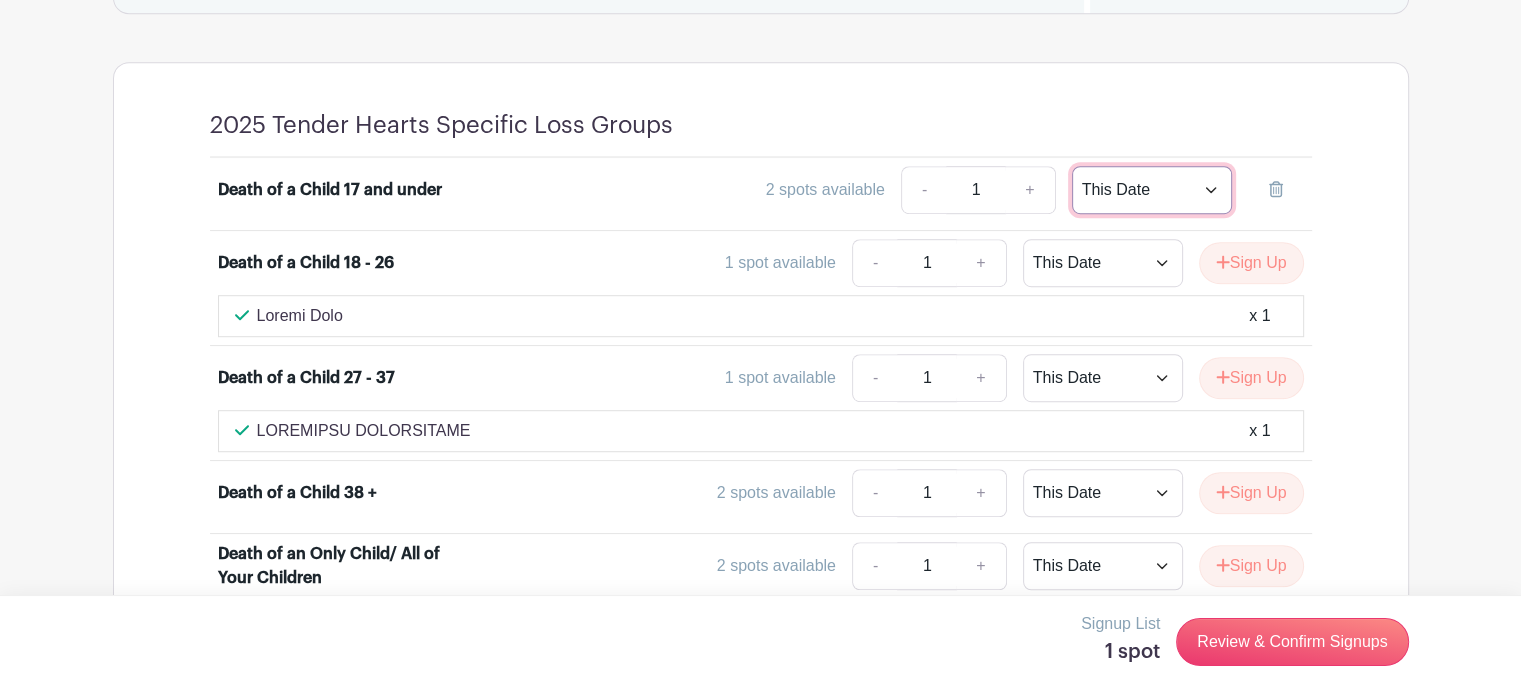 click on "This Date
Select Dates" at bounding box center [1152, 190] 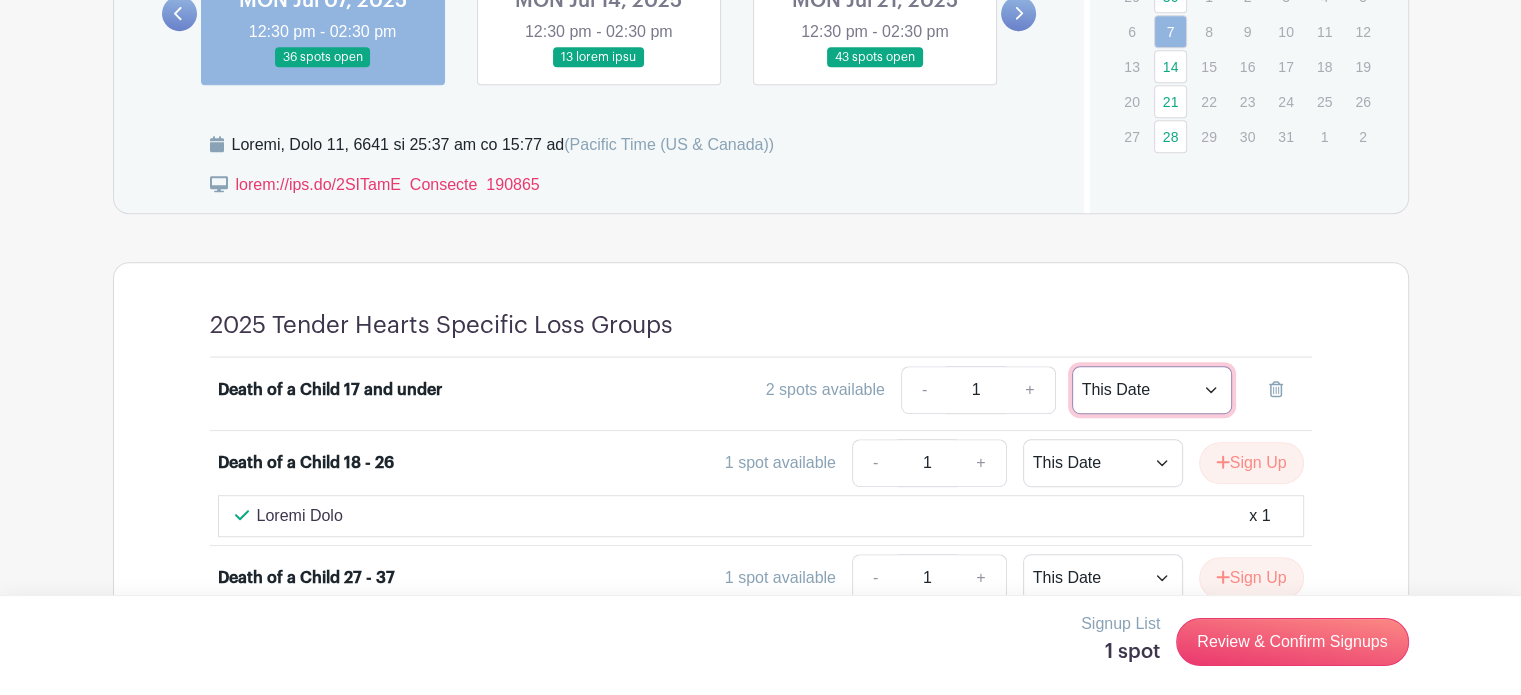 scroll, scrollTop: 700, scrollLeft: 0, axis: vertical 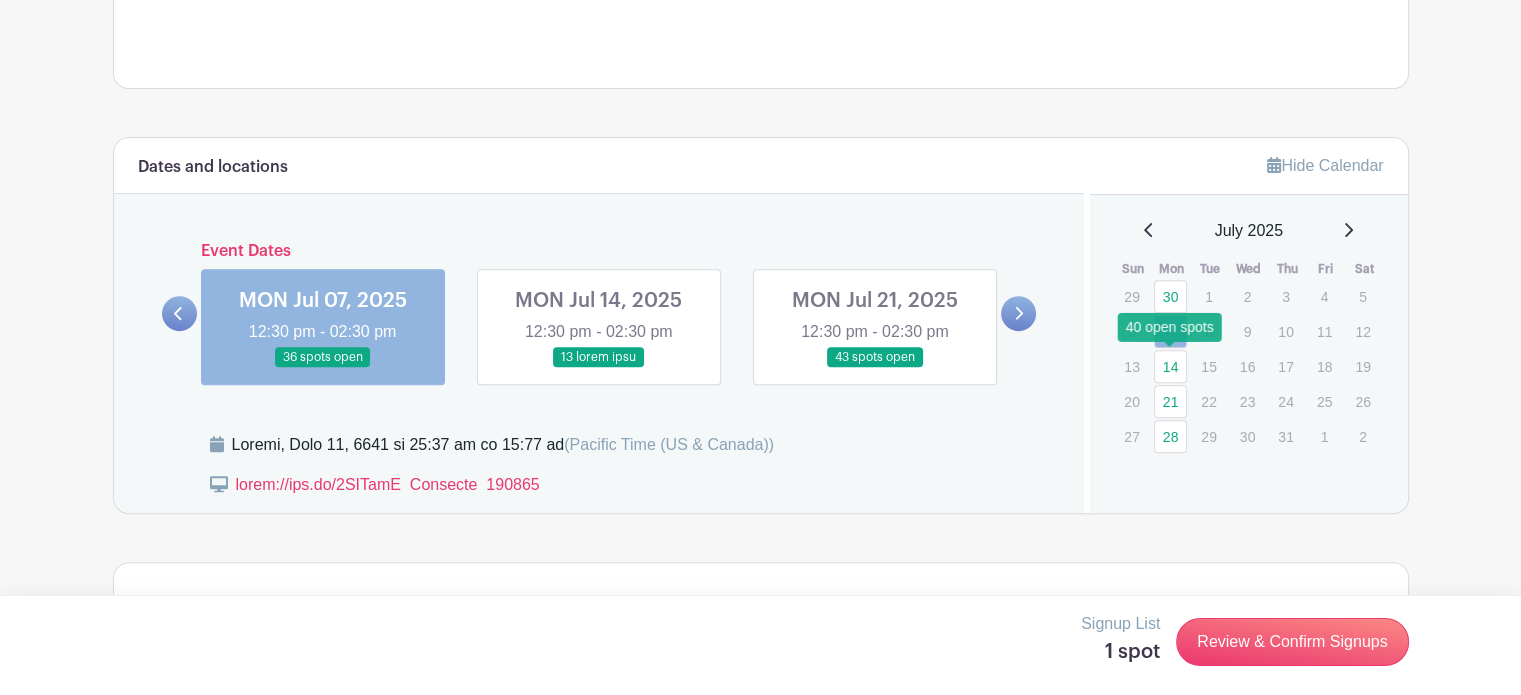 click on "14" at bounding box center (1170, 366) 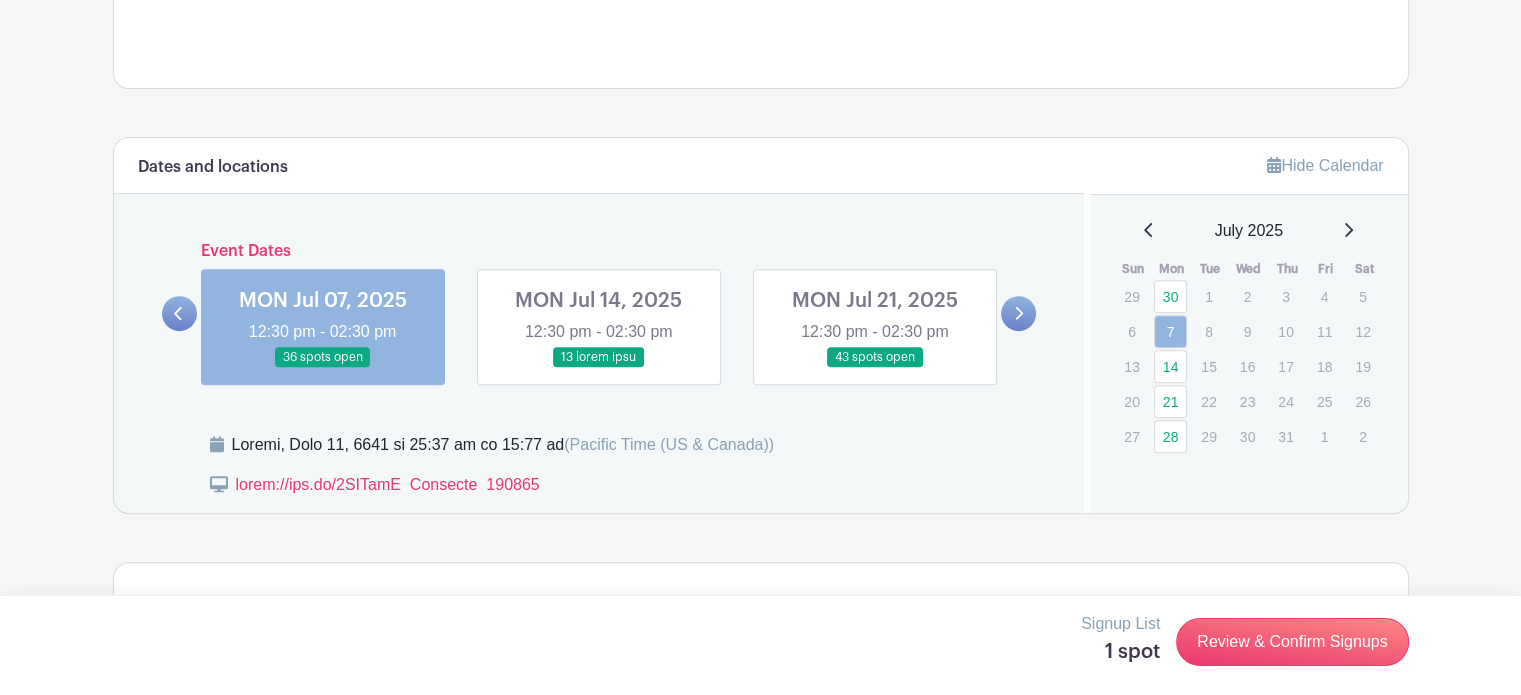 click at bounding box center (599, 368) 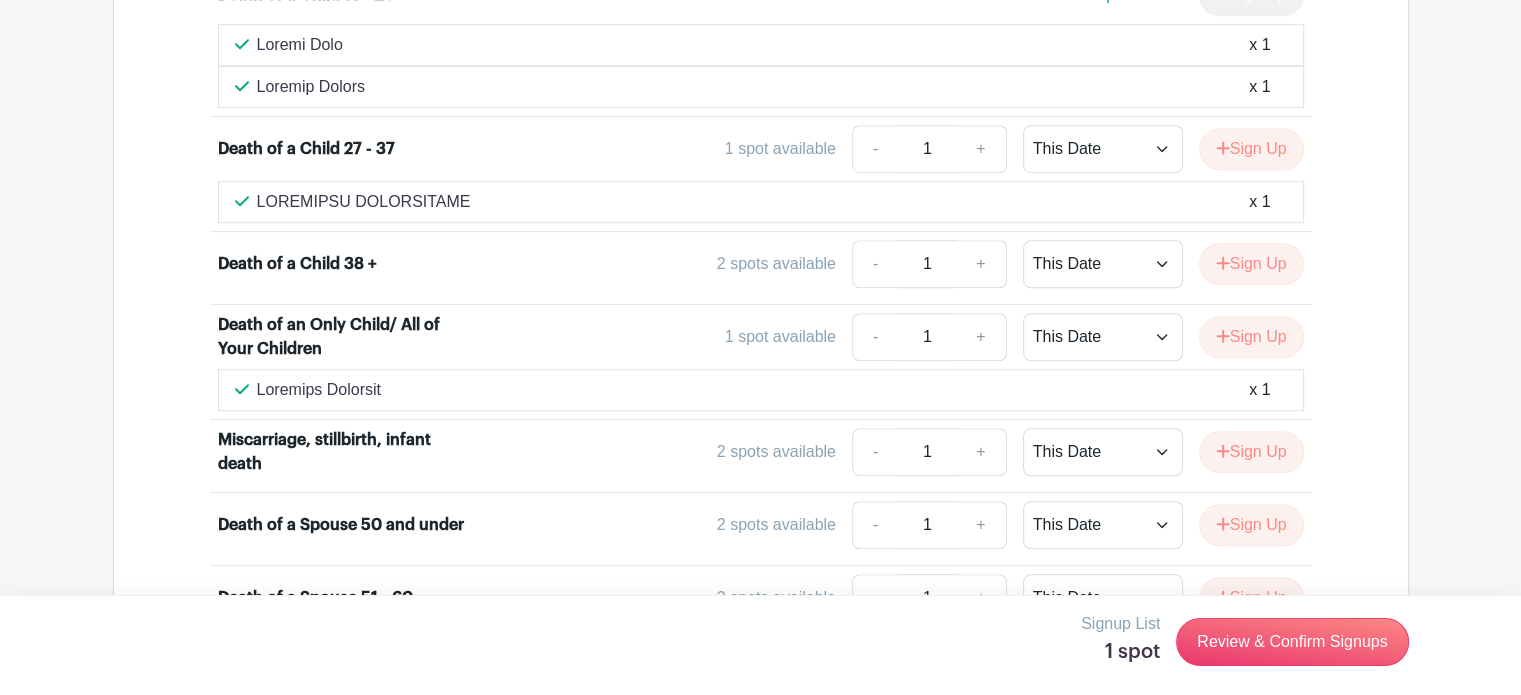 scroll, scrollTop: 1500, scrollLeft: 0, axis: vertical 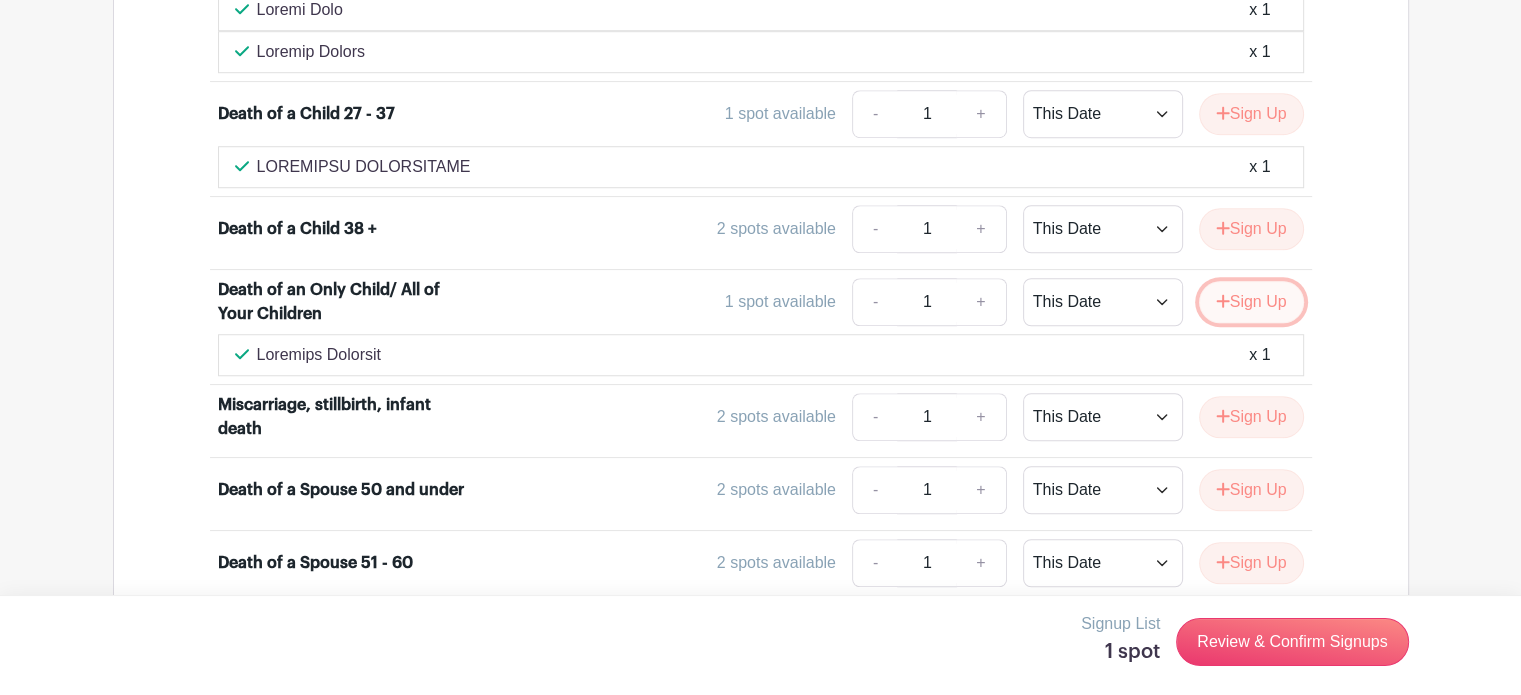click on "Sign Up" at bounding box center (1251, 302) 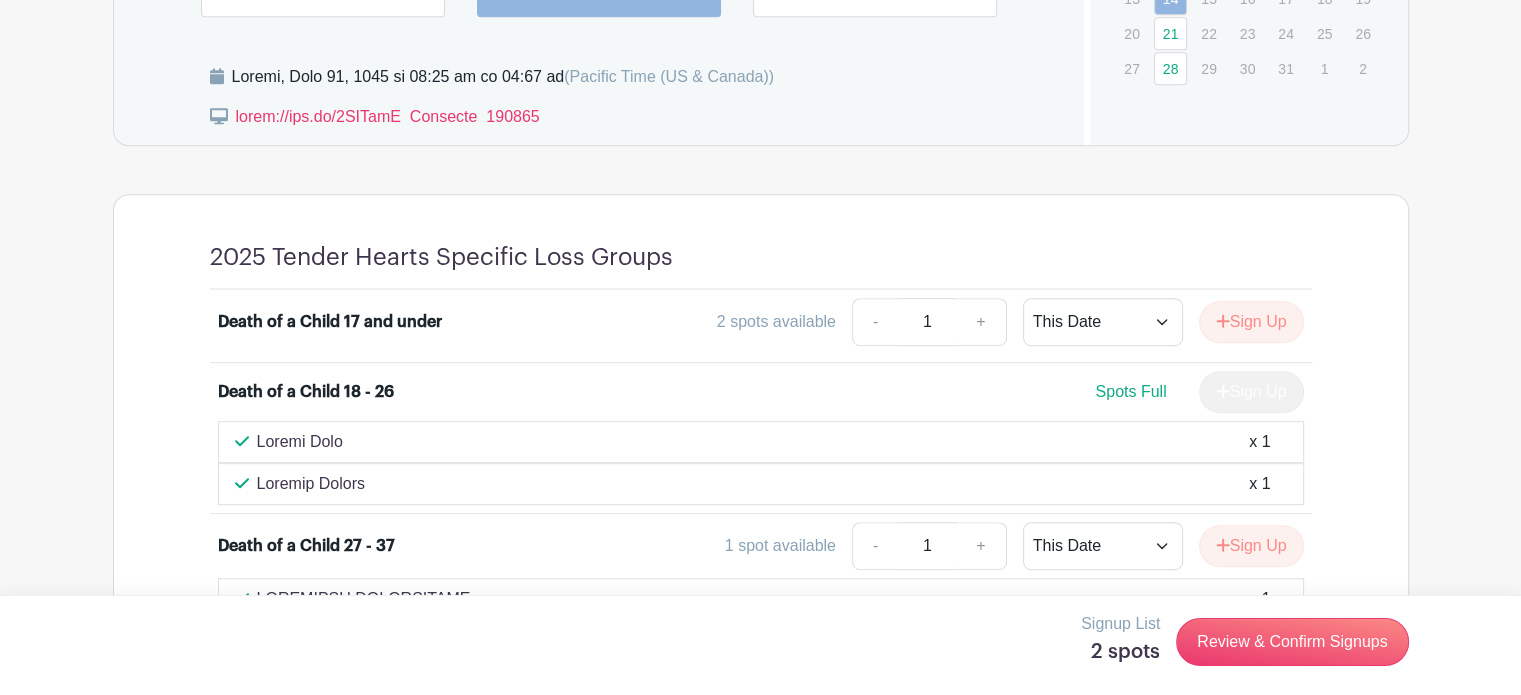 scroll, scrollTop: 1100, scrollLeft: 0, axis: vertical 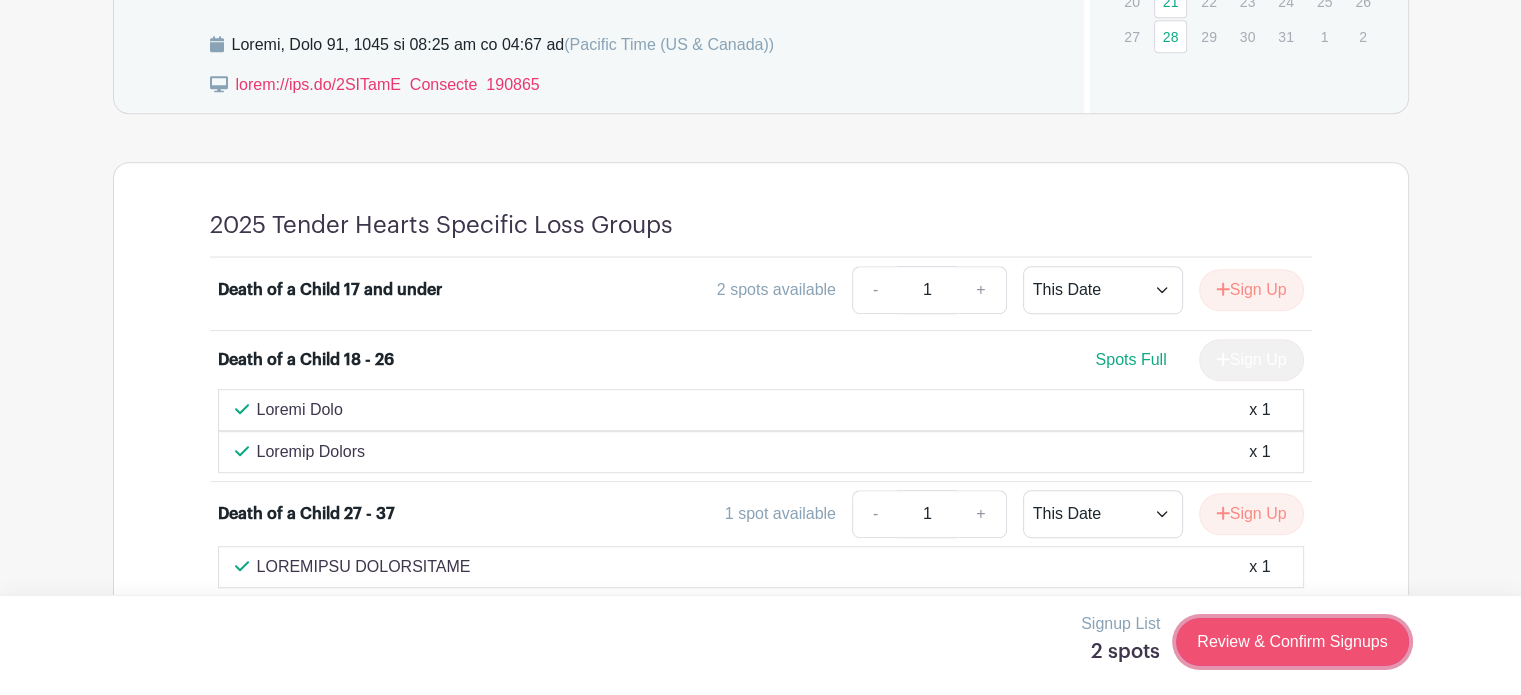 click on "Review & Confirm Signups" at bounding box center [1292, 642] 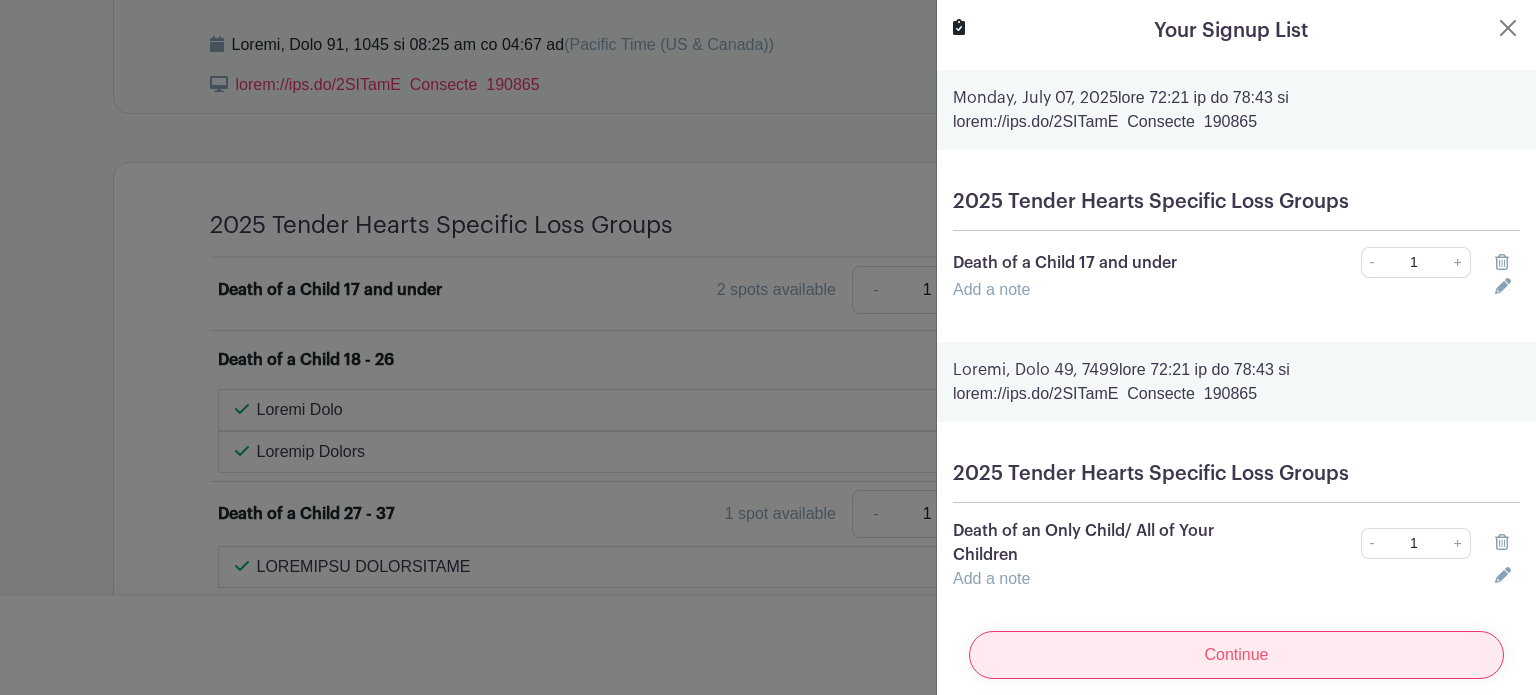 click on "Continue" at bounding box center [1236, 655] 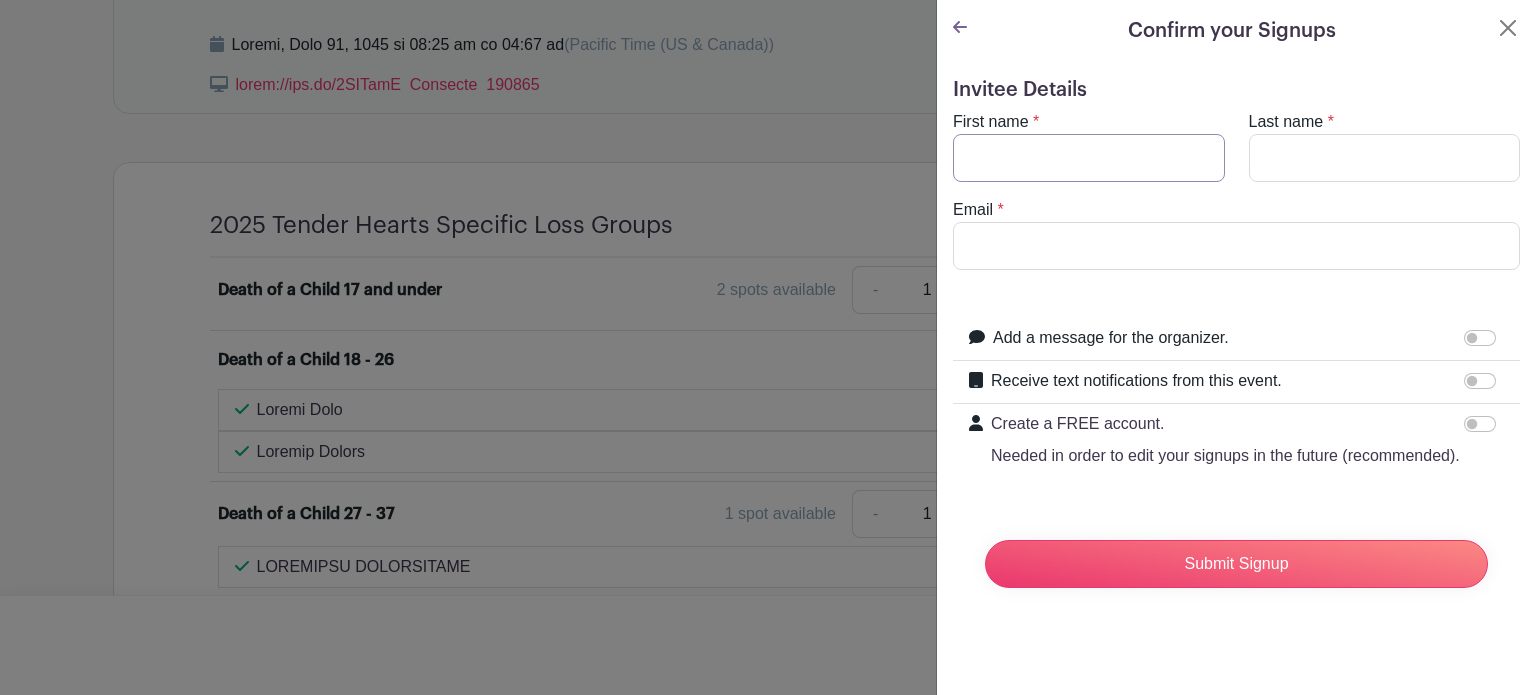 click on "First name" at bounding box center [1089, 158] 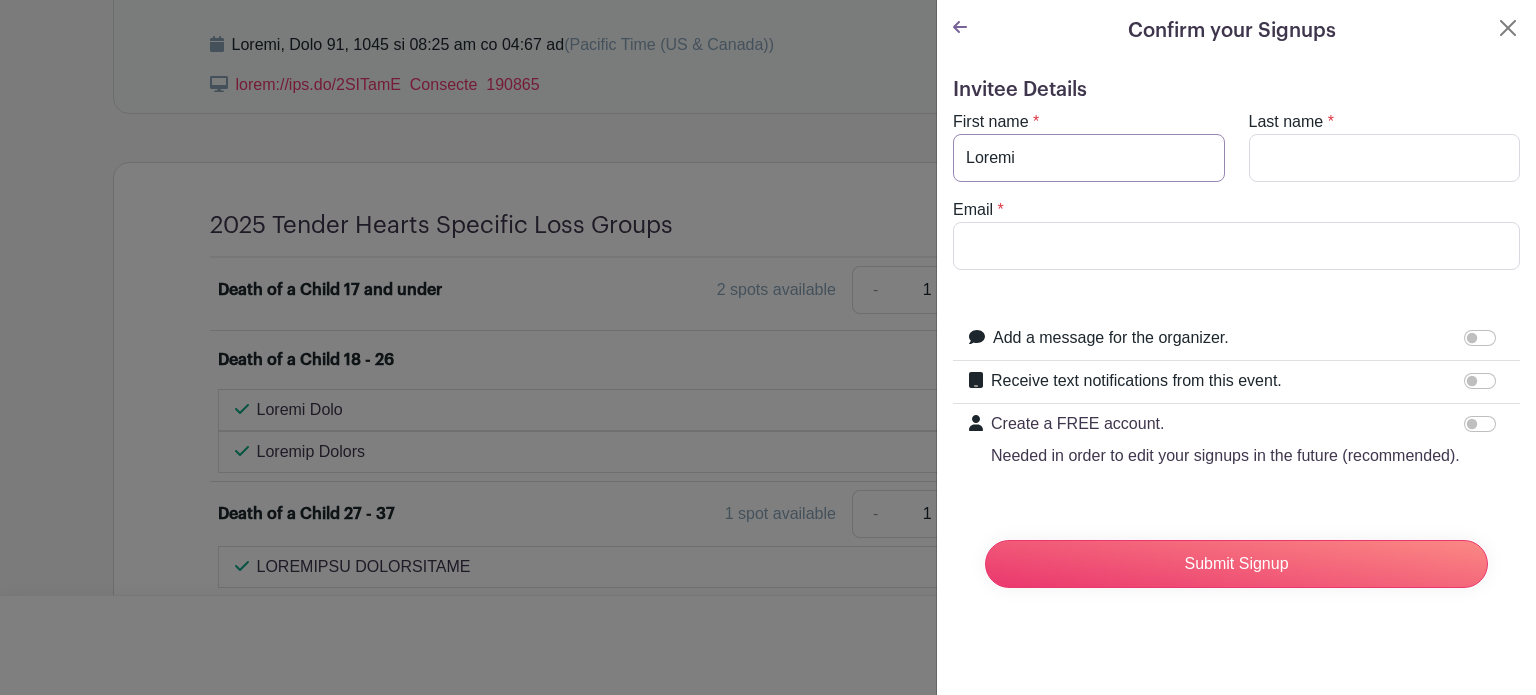 type on "Loremips" 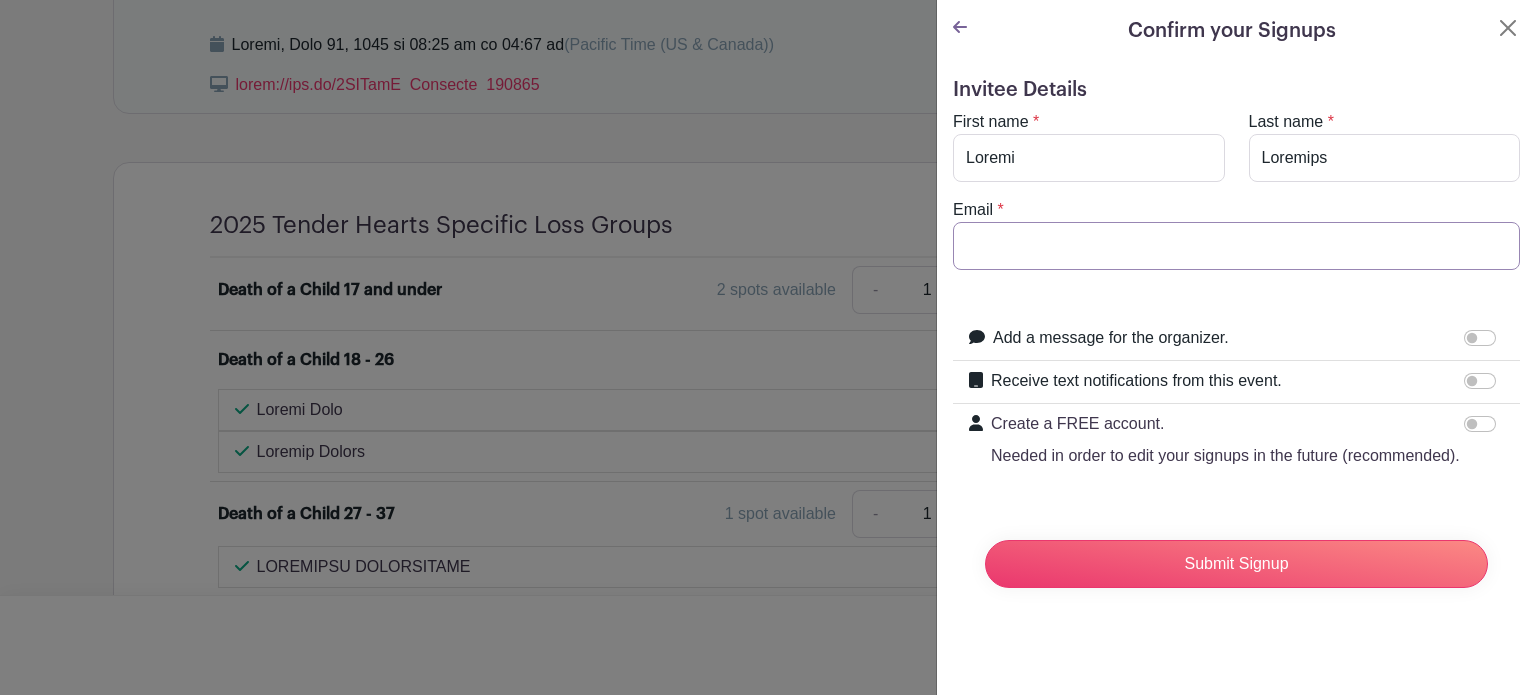 click on "Email" at bounding box center (1236, 246) 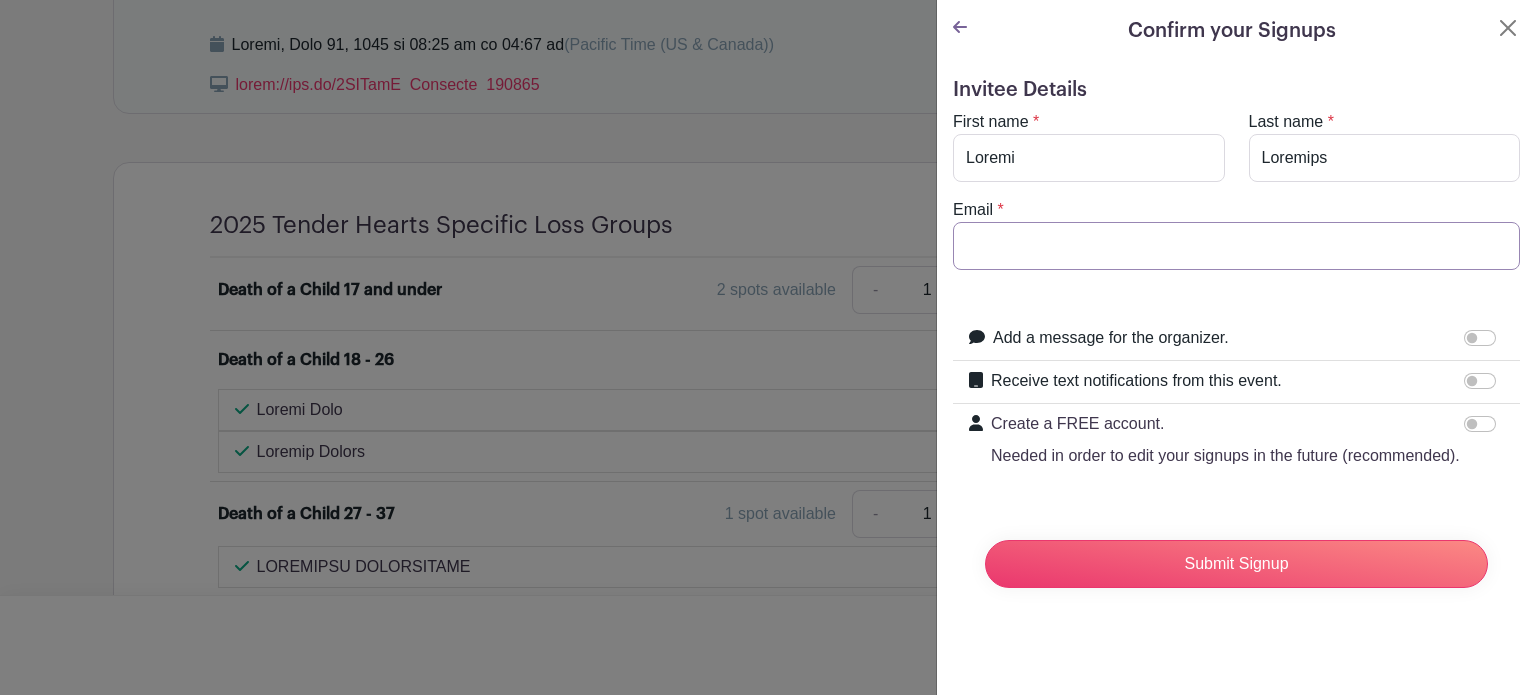 type on "loremipsumdolo912@sitam.con" 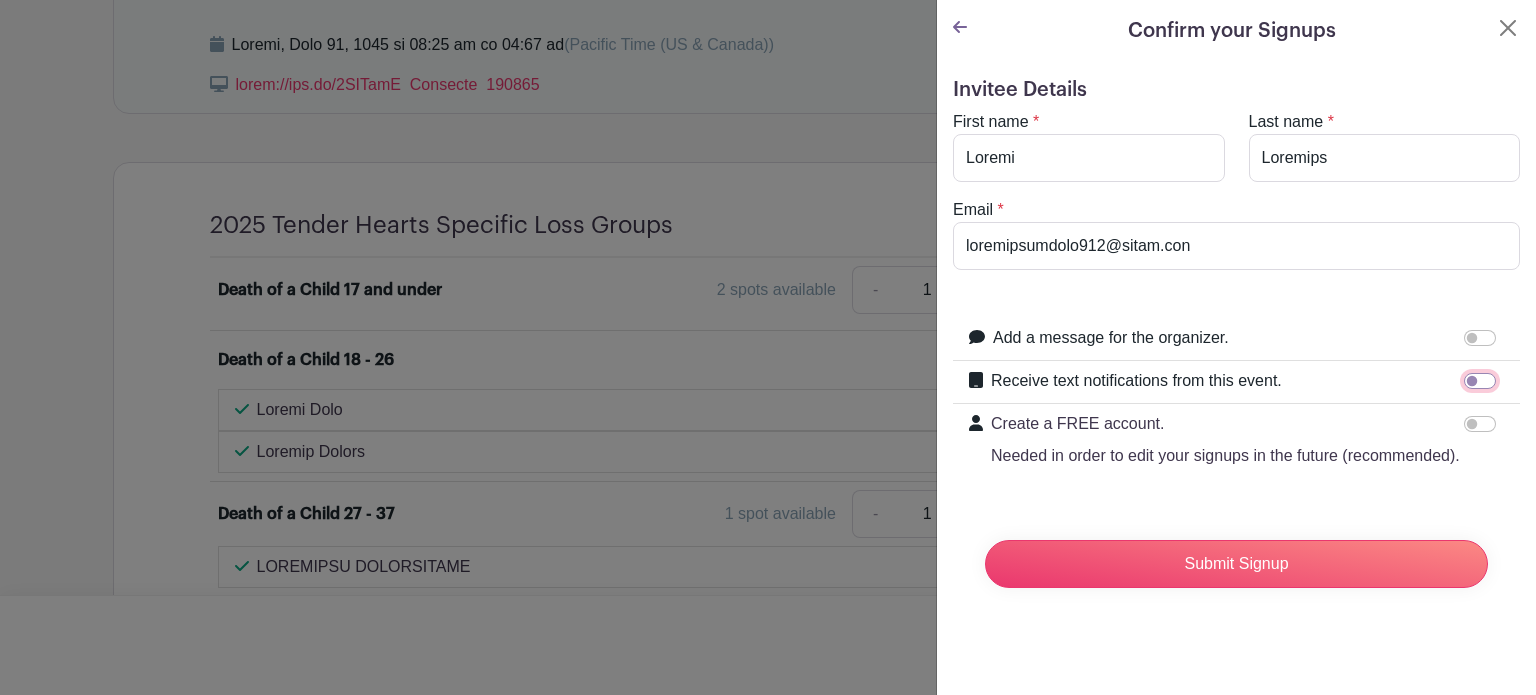 click on "Receive text notifications from this event." at bounding box center (1480, 381) 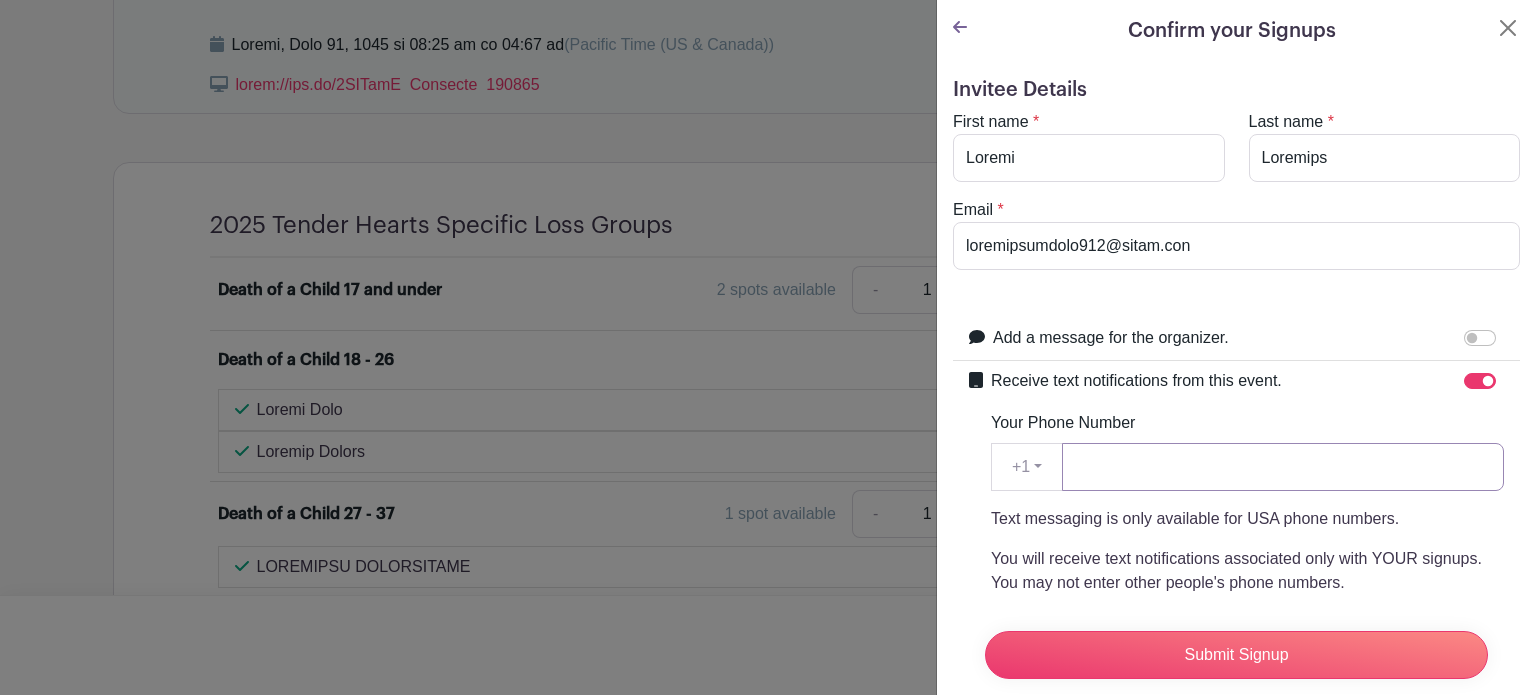 click on "Your Phone Number" at bounding box center (1283, 467) 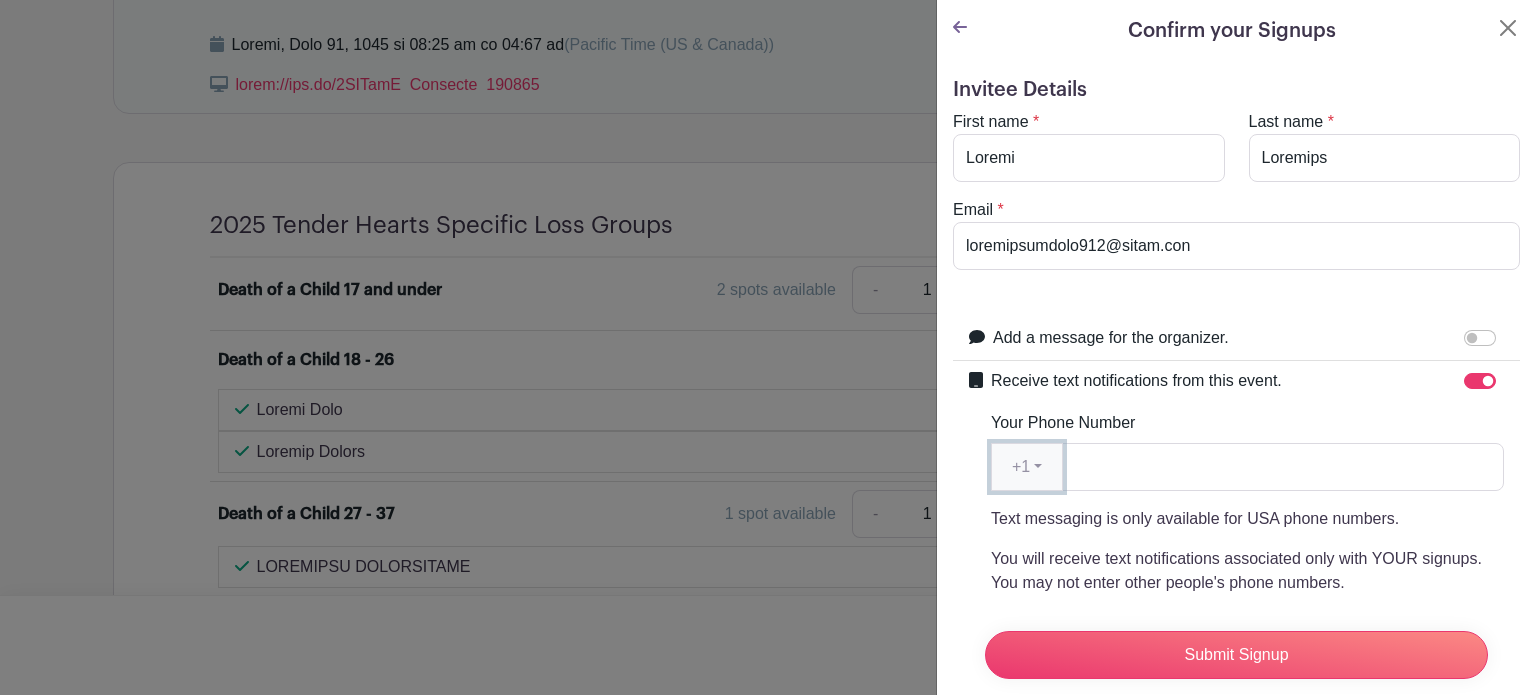 click on "+1" at bounding box center (1027, 467) 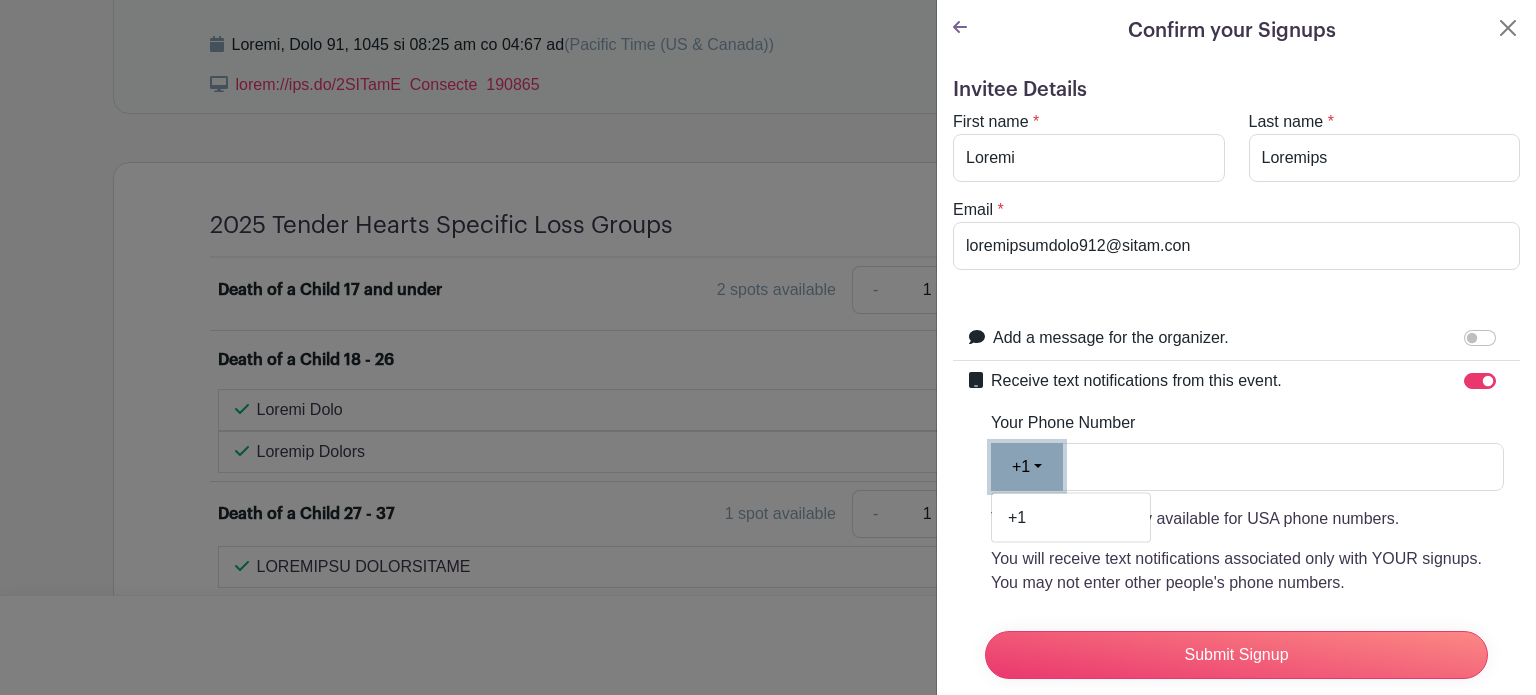 click on "+1" at bounding box center [1027, 467] 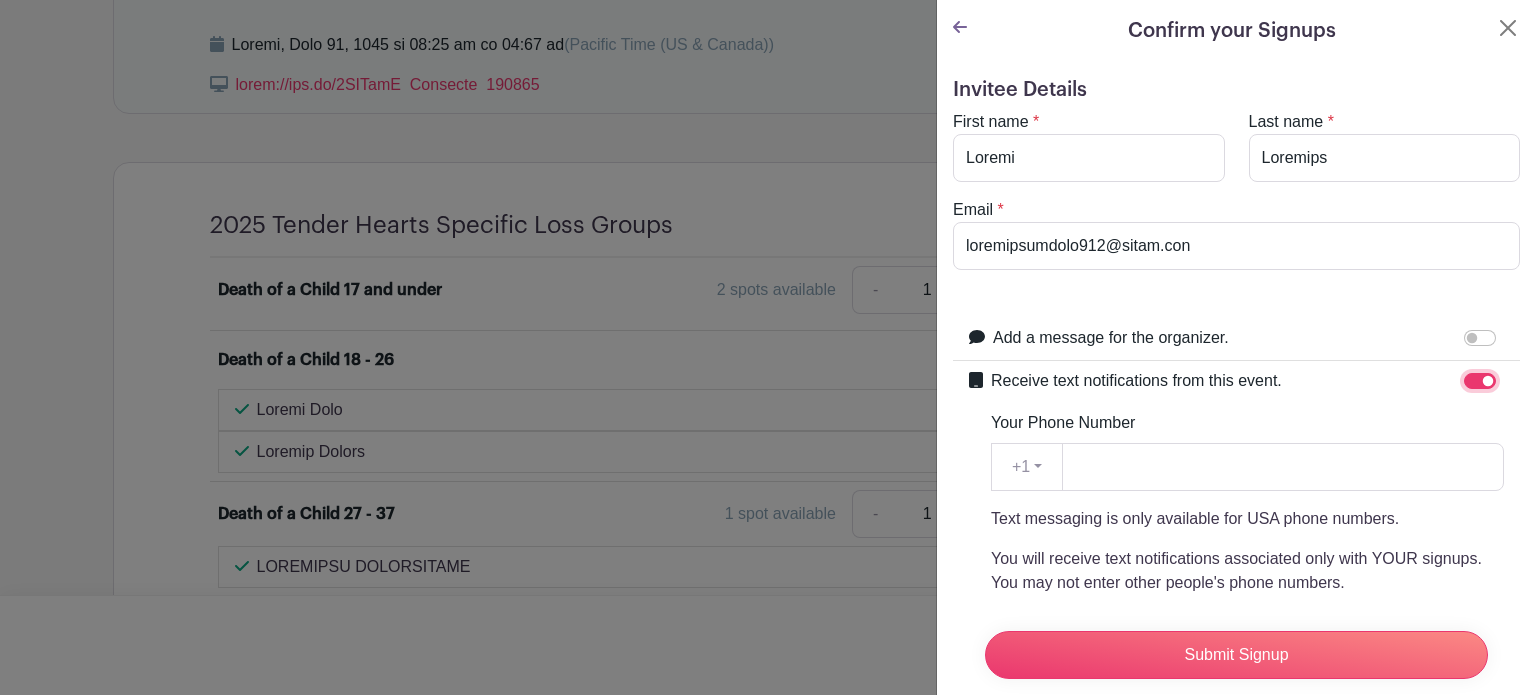 click on "Receive text notifications from this event." at bounding box center [1480, 381] 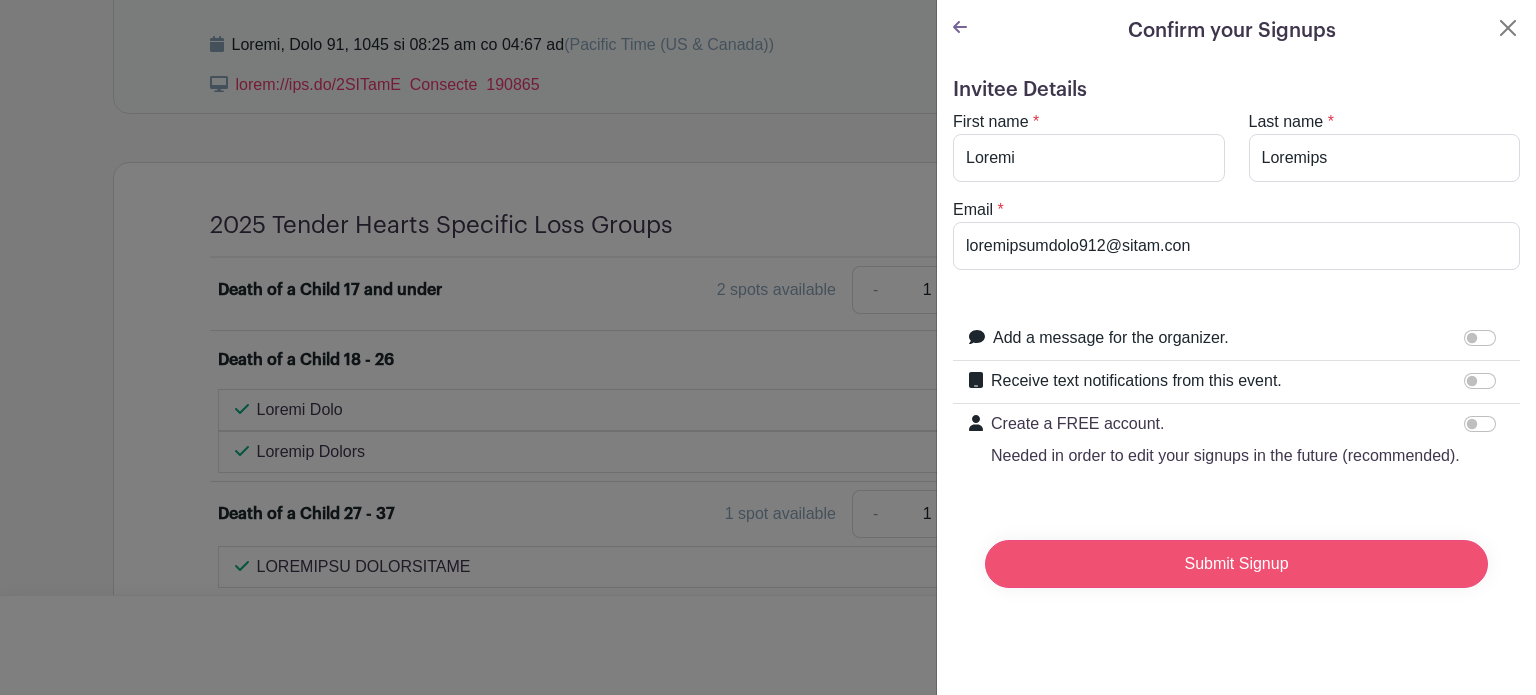 click on "Submit Signup" at bounding box center [1236, 564] 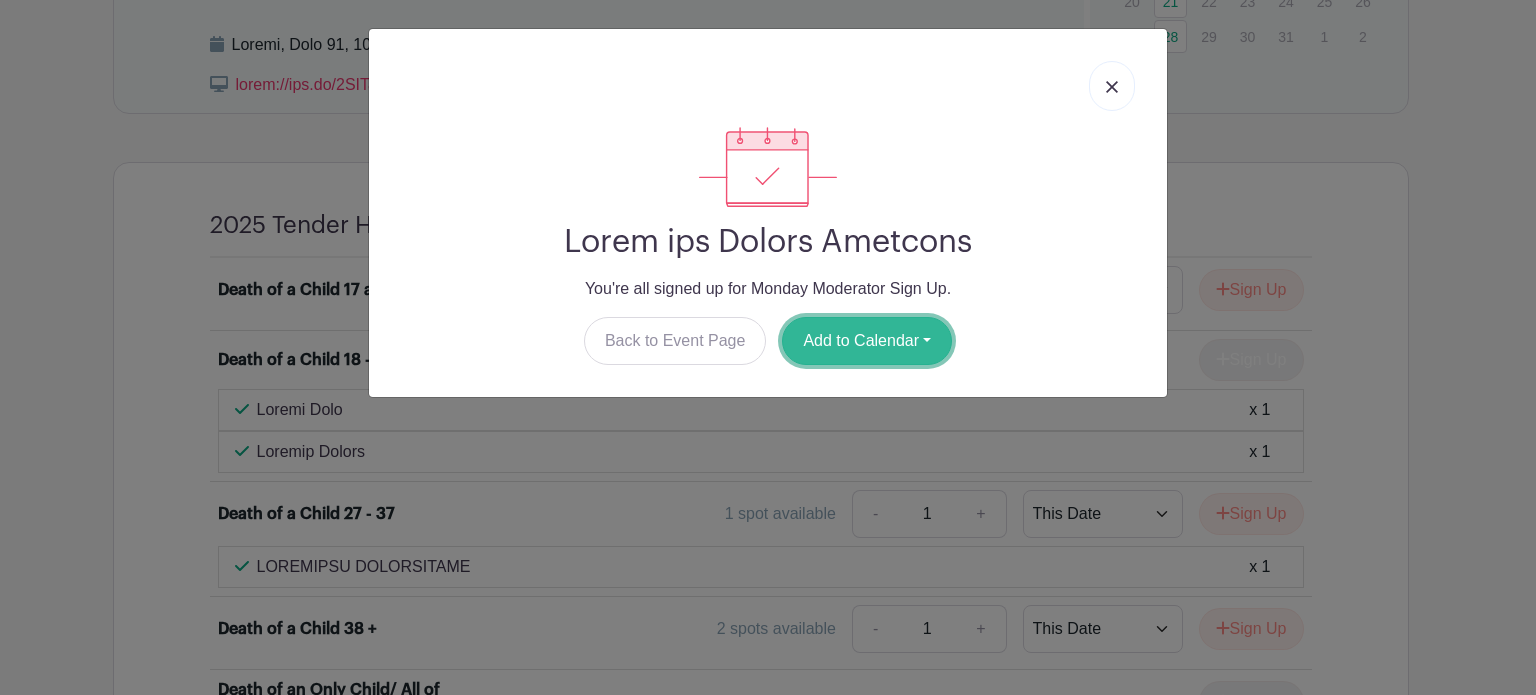 click on "Add to Calendar" at bounding box center (867, 341) 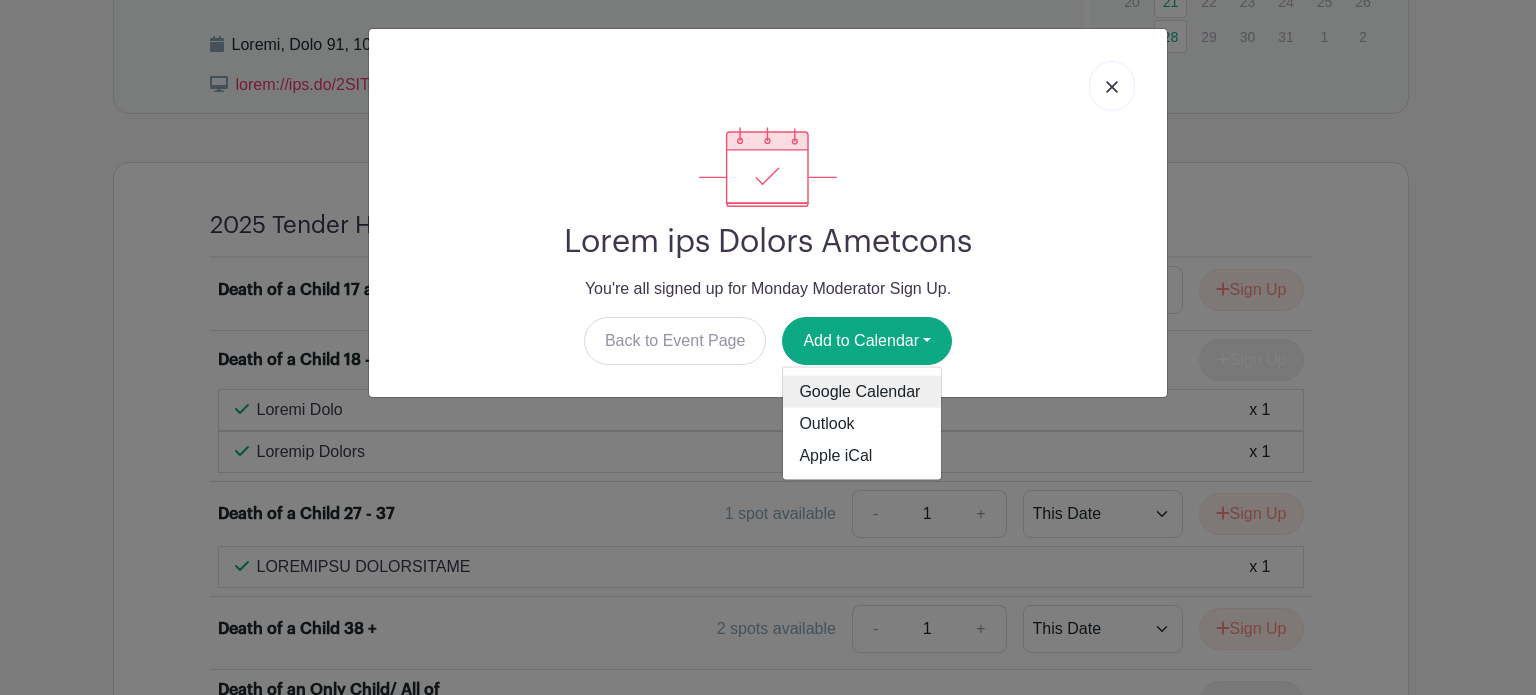 click on "Google Calendar" at bounding box center (862, 392) 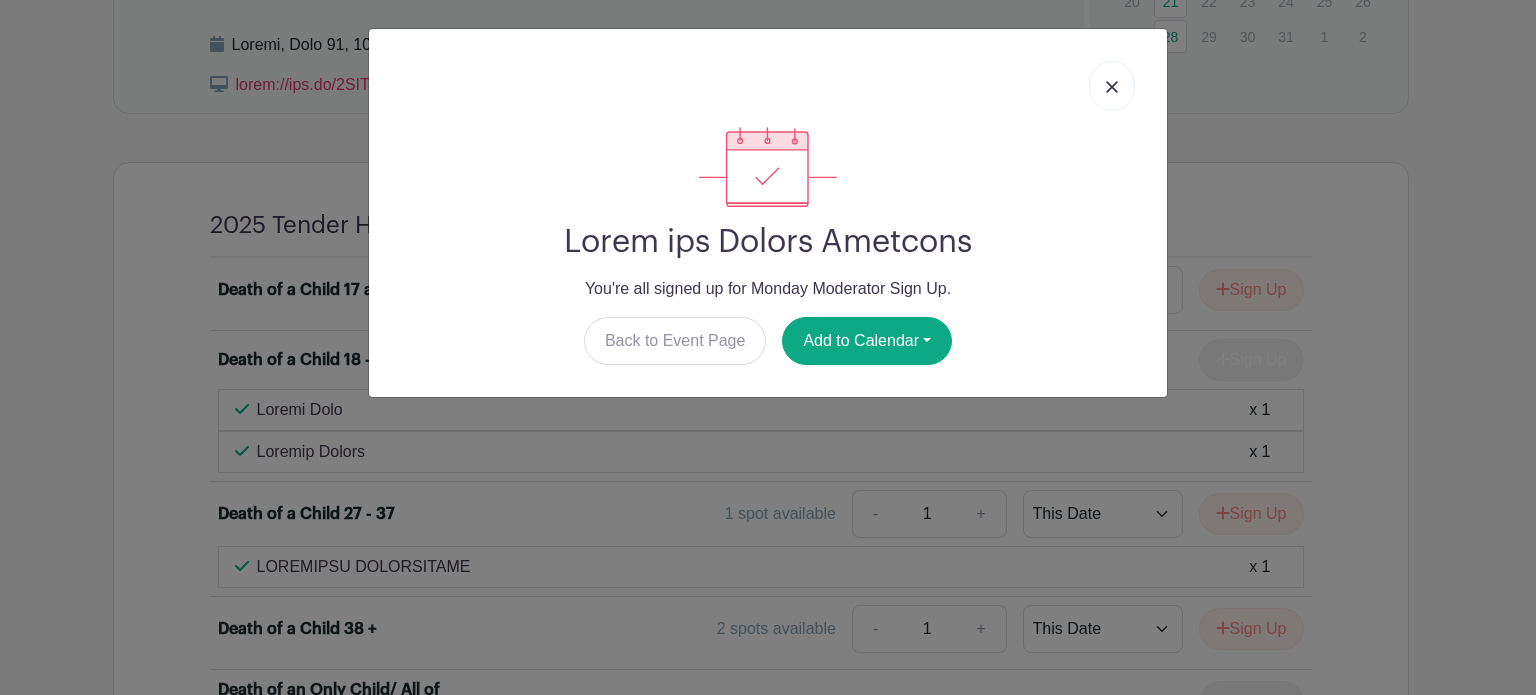 click at bounding box center (1112, 87) 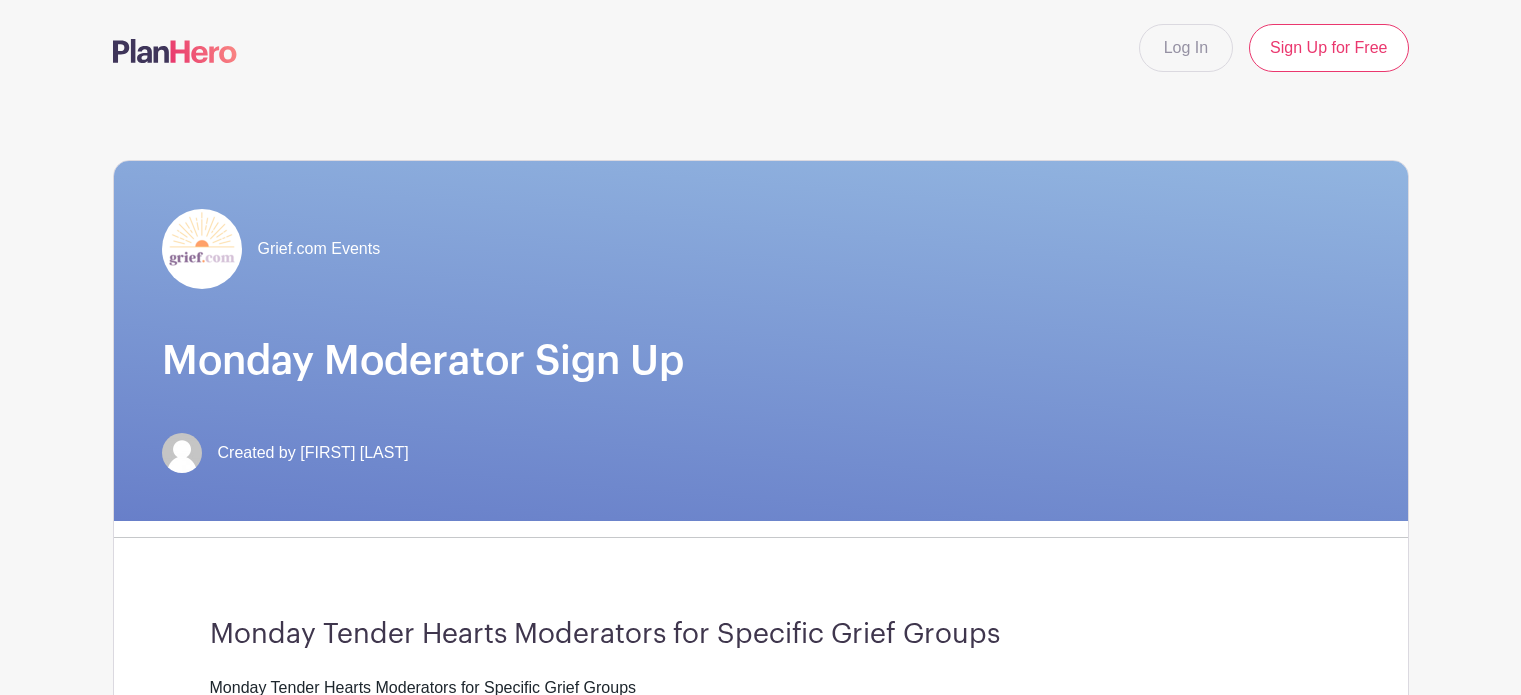 scroll, scrollTop: 0, scrollLeft: 0, axis: both 